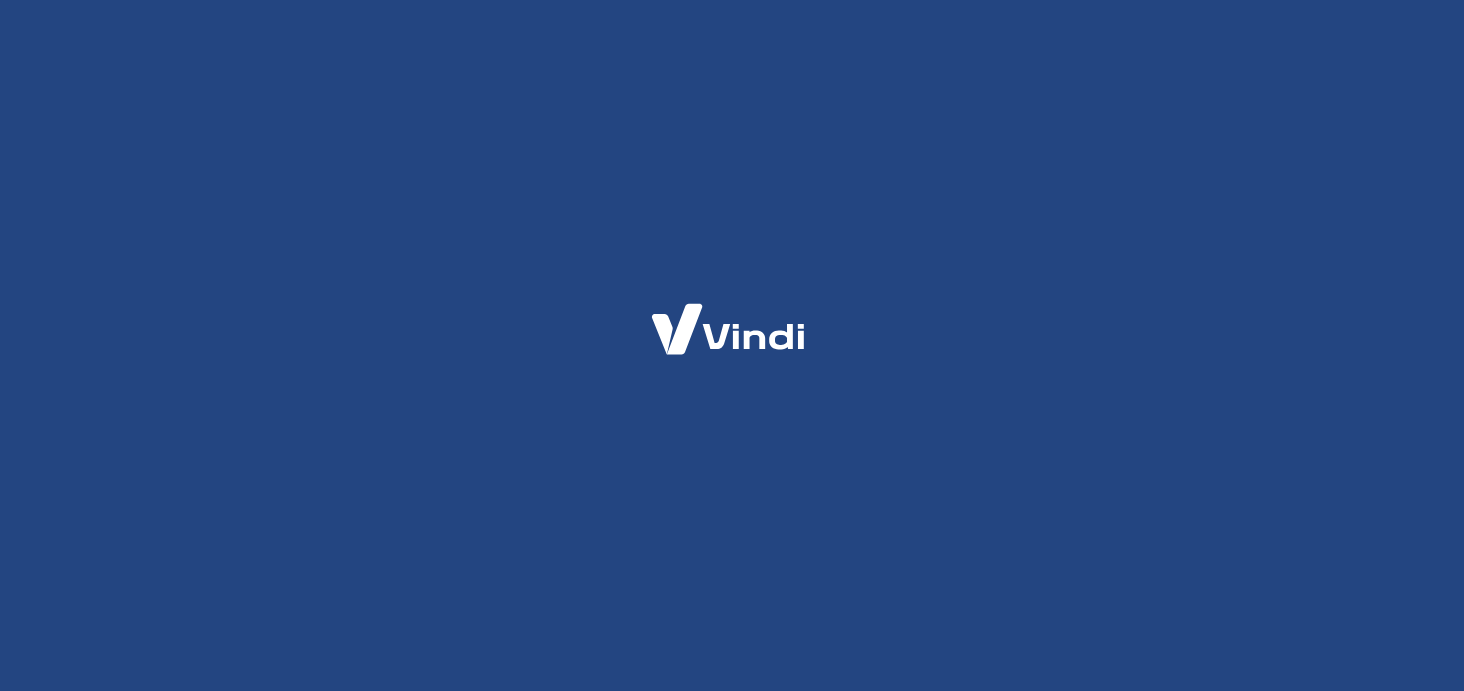 scroll, scrollTop: 0, scrollLeft: 0, axis: both 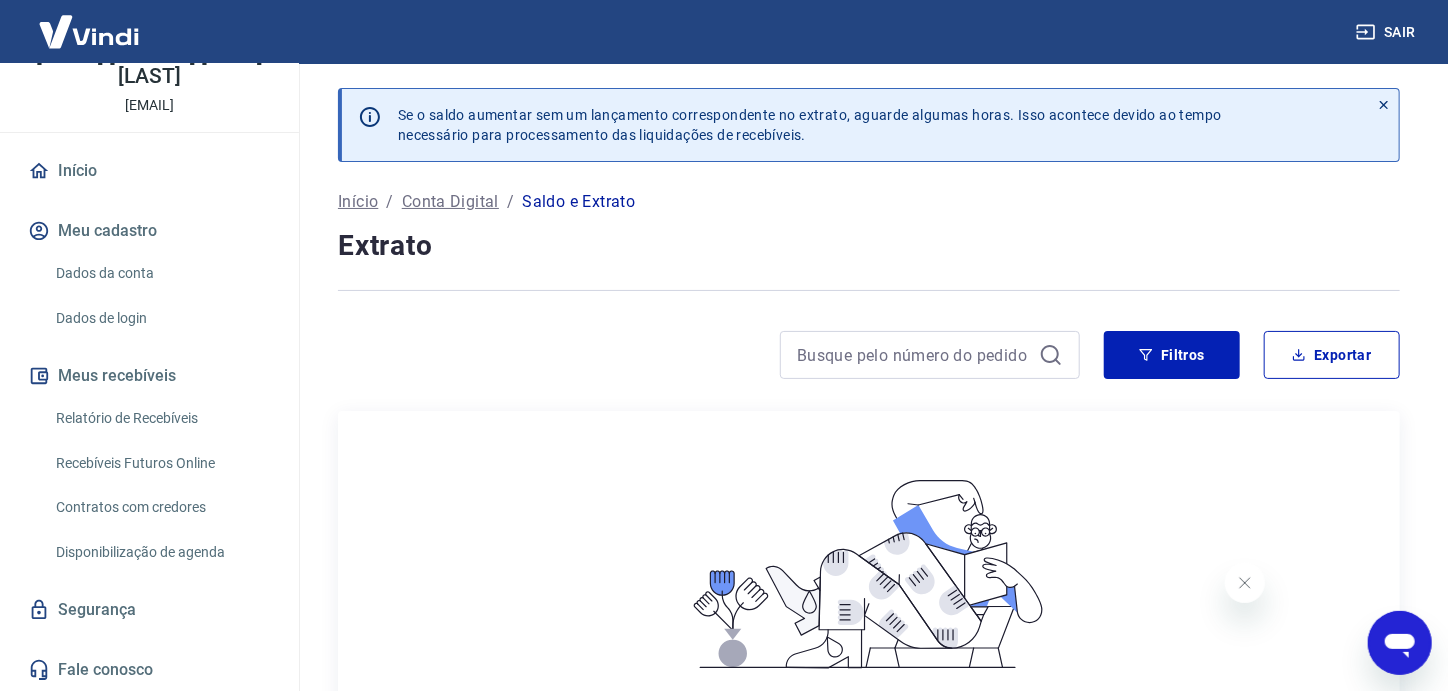 click on "Relatório de Recebíveis" at bounding box center [161, 418] 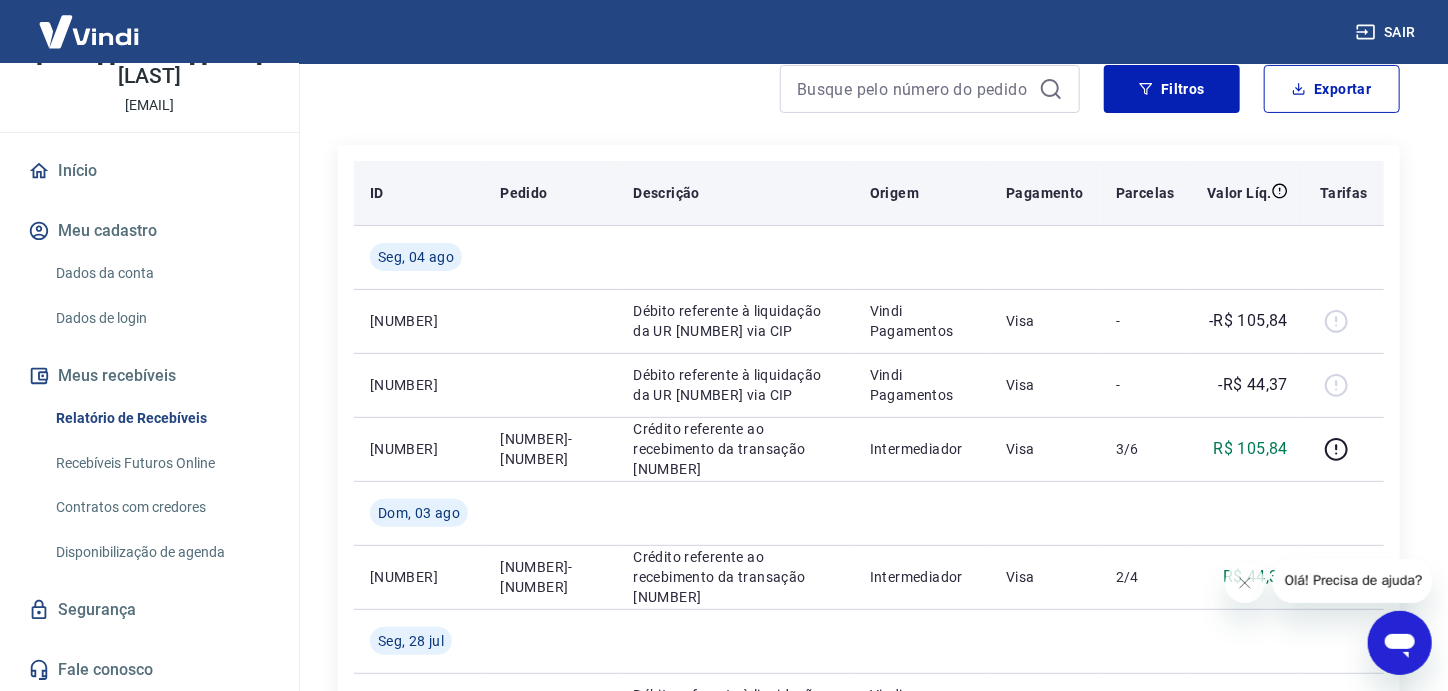 scroll, scrollTop: 0, scrollLeft: 0, axis: both 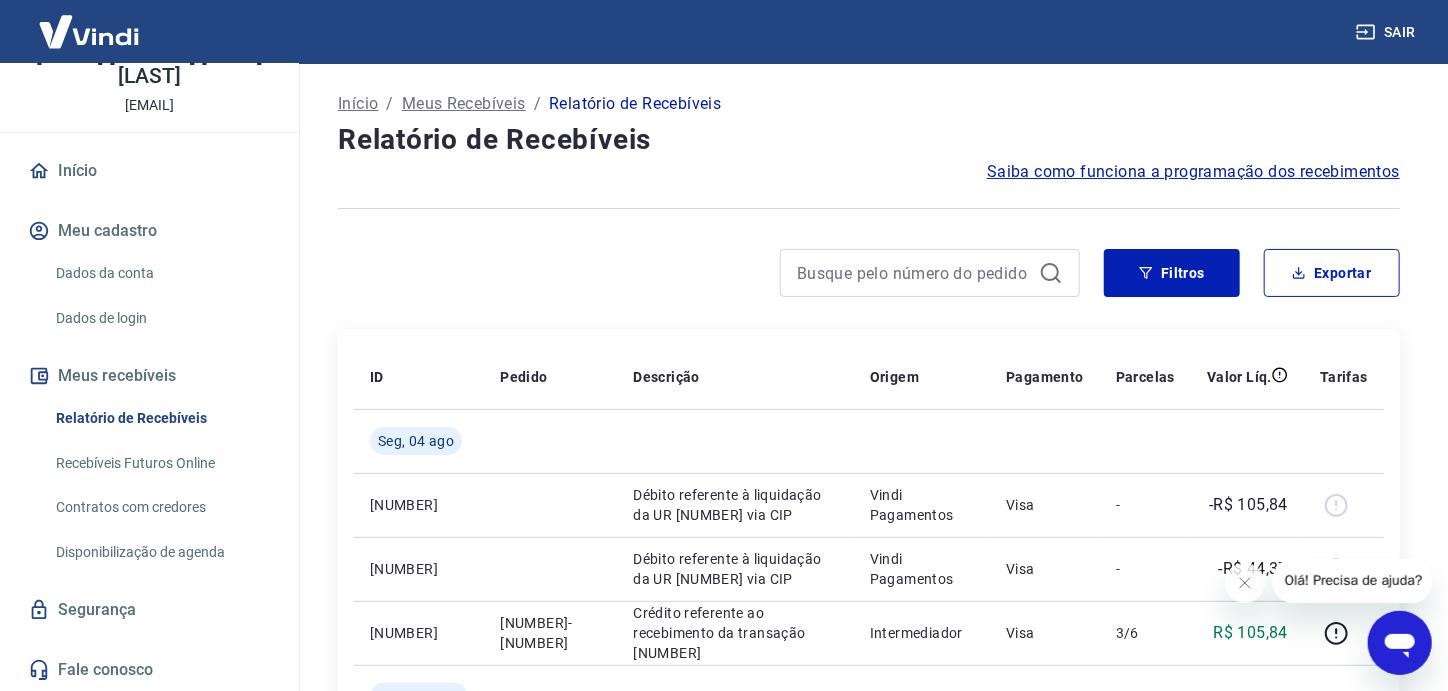 click at bounding box center (930, 273) 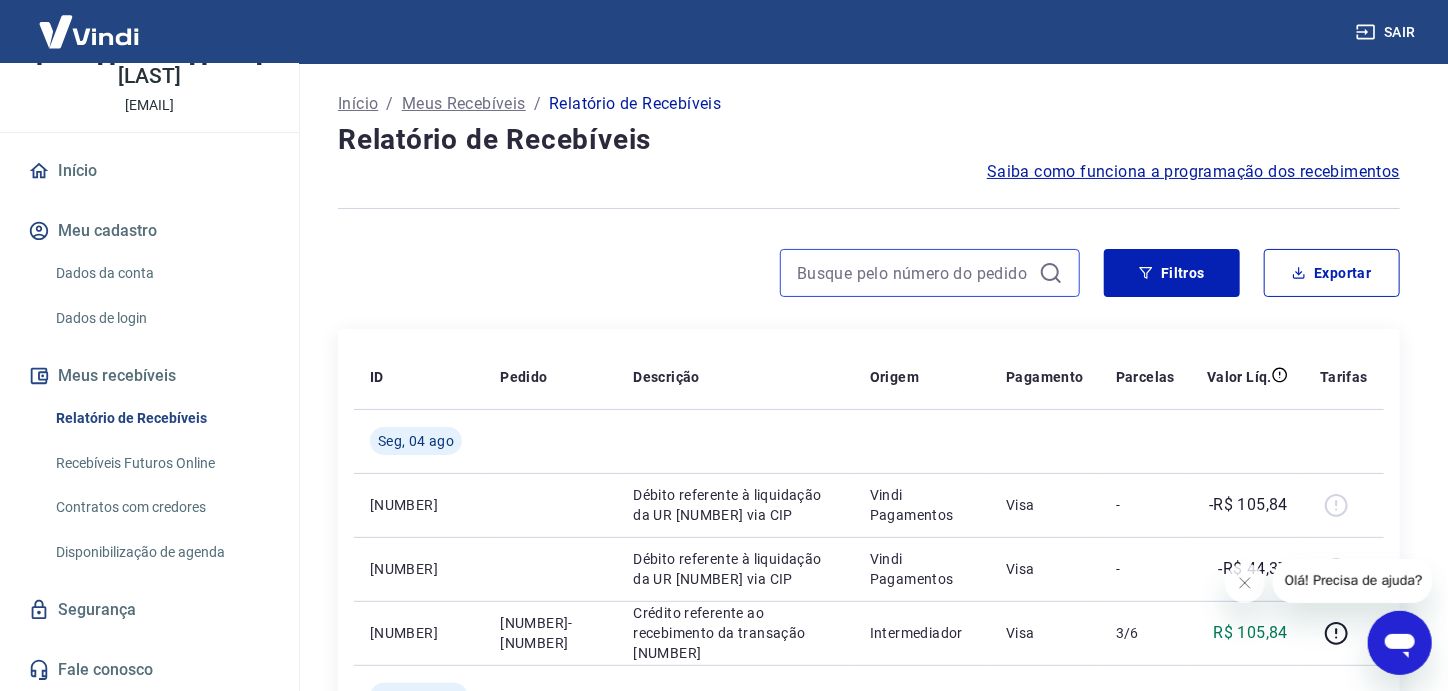 click at bounding box center (914, 273) 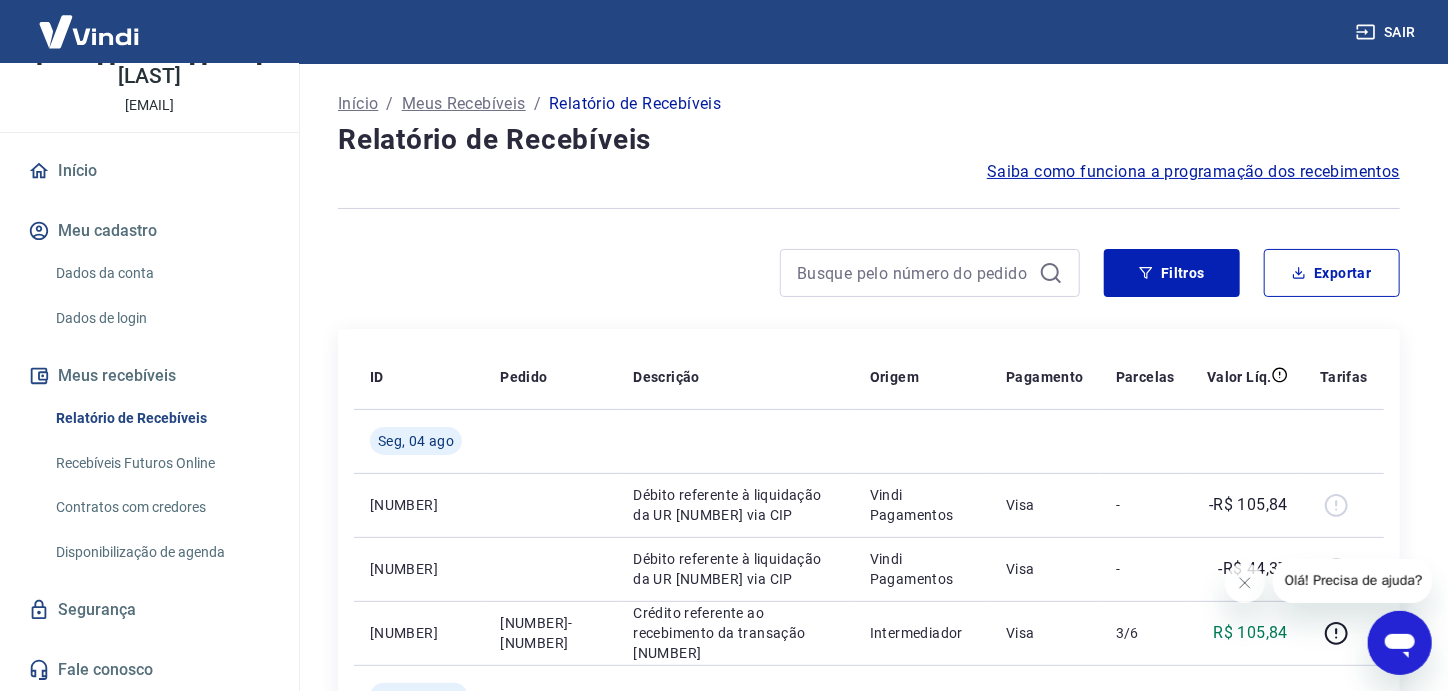 click on "Filtros Exportar" at bounding box center (869, 273) 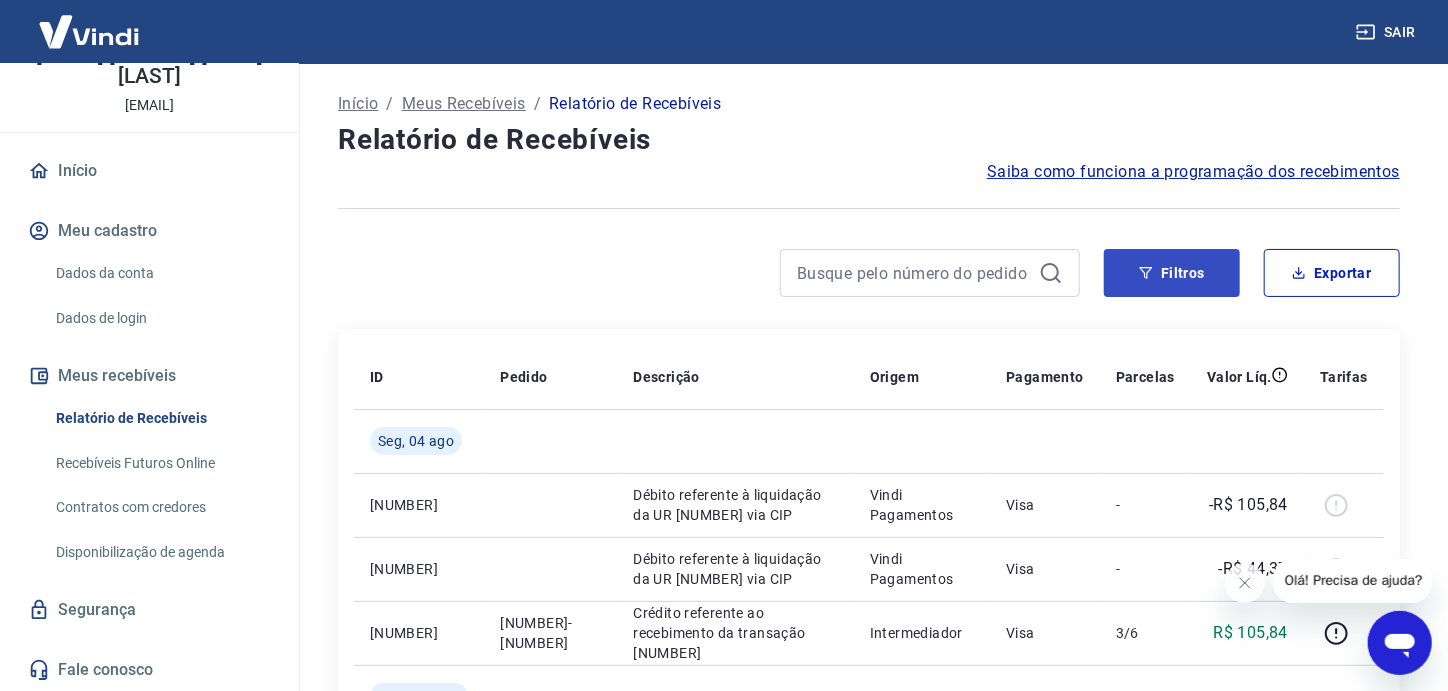 click on "Filtros" at bounding box center [1172, 273] 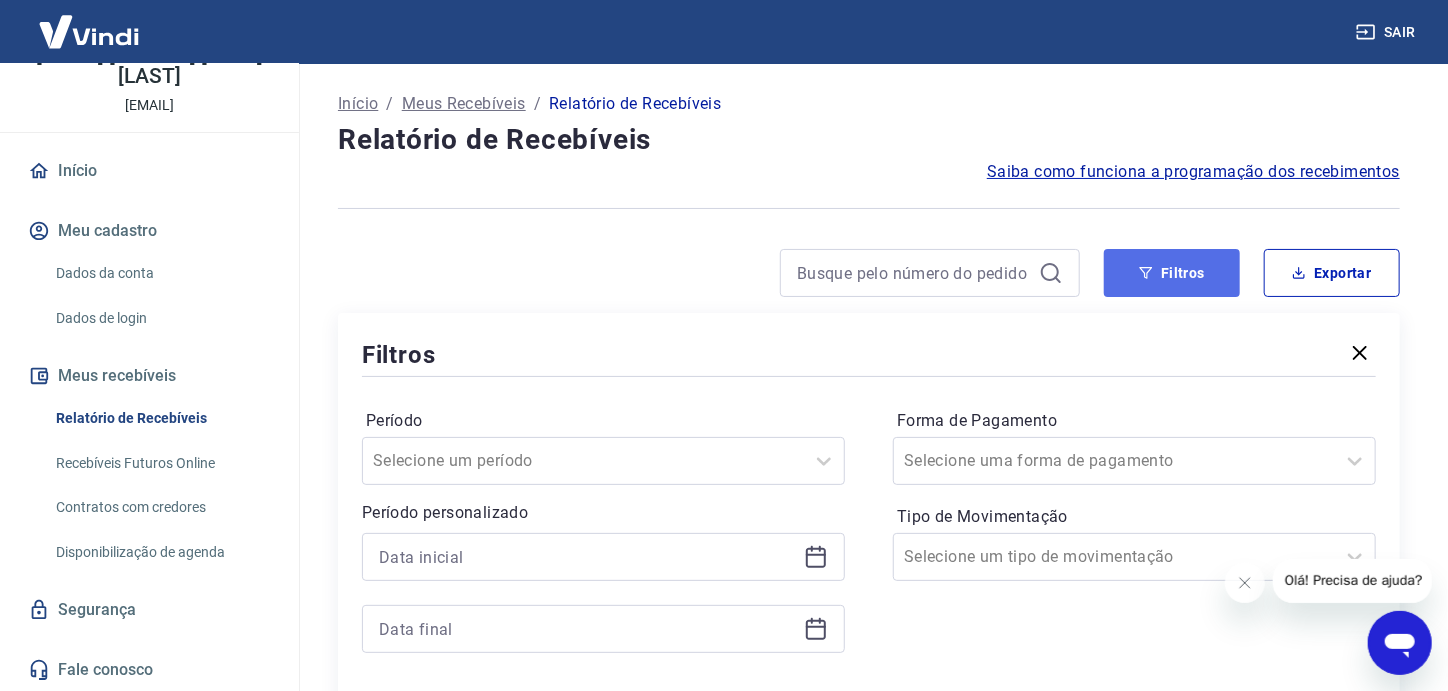 click on "Filtros" at bounding box center (1172, 273) 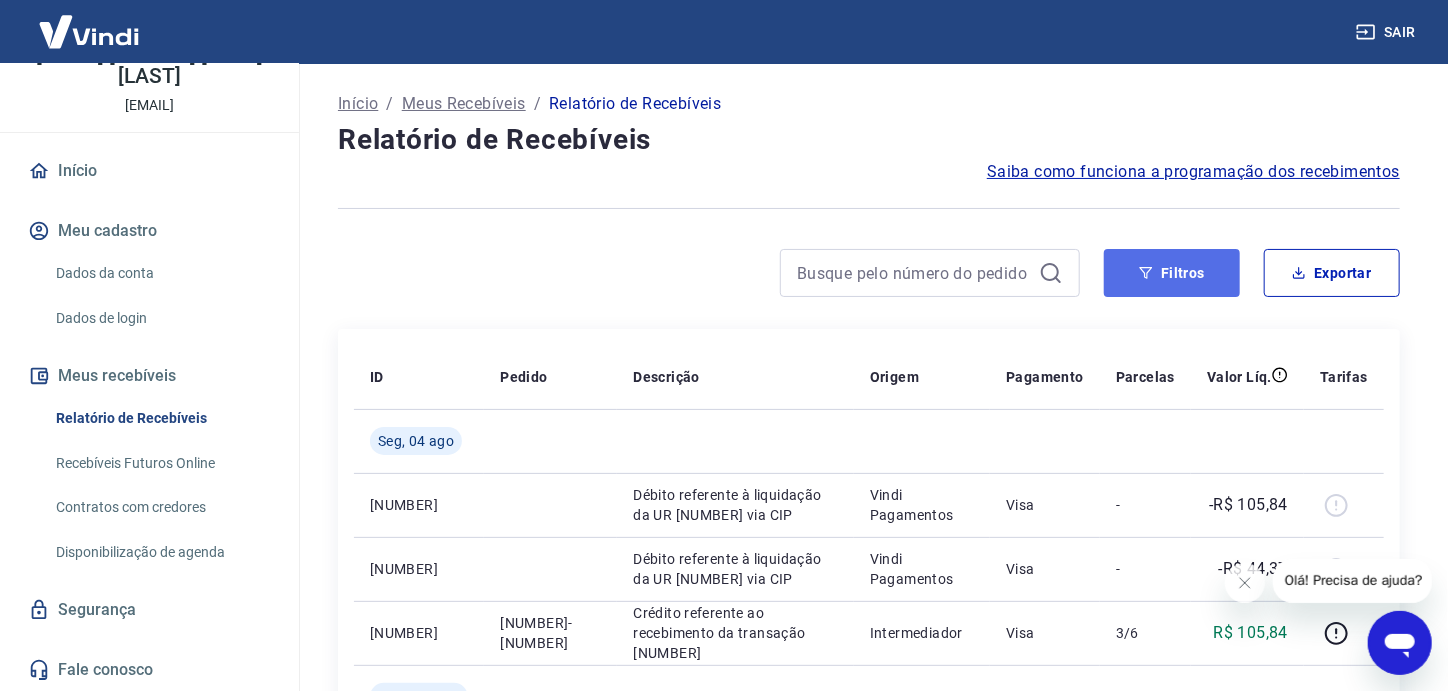 click on "Filtros" at bounding box center [1172, 273] 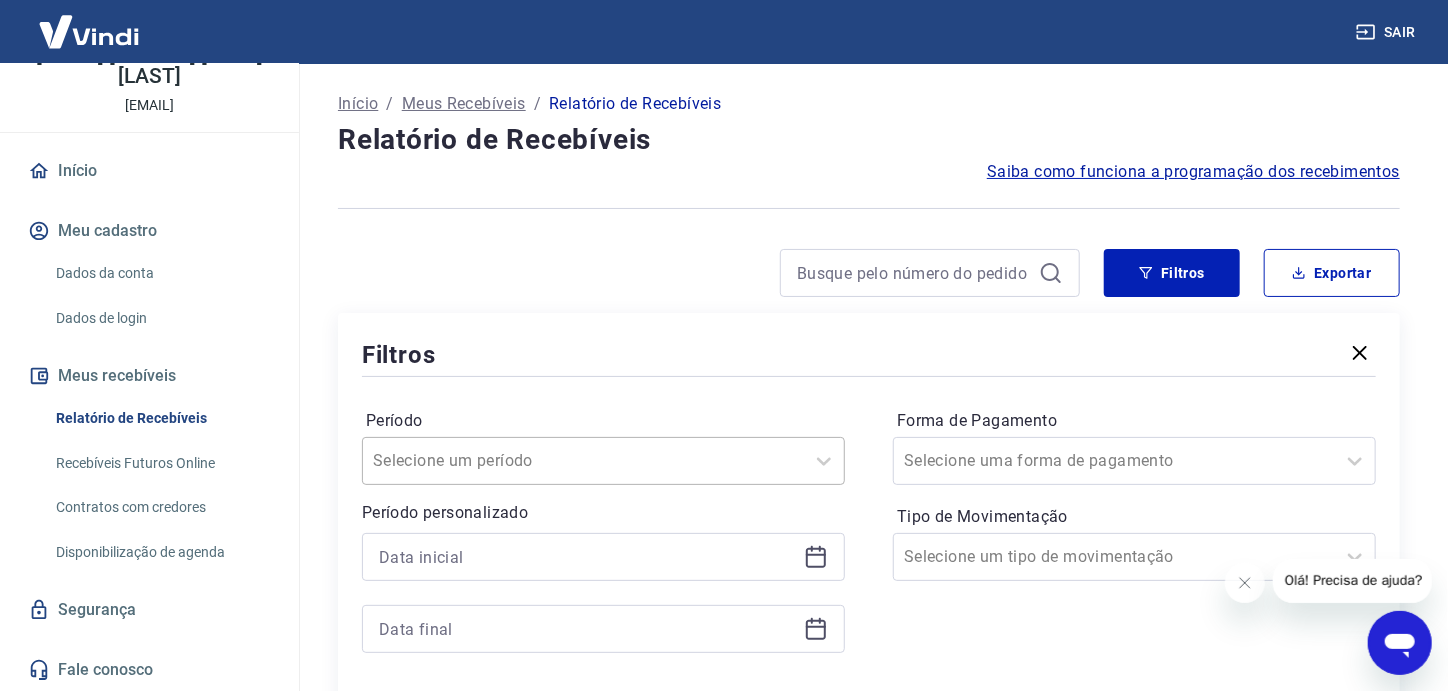 click on "Selecione um período" at bounding box center [603, 461] 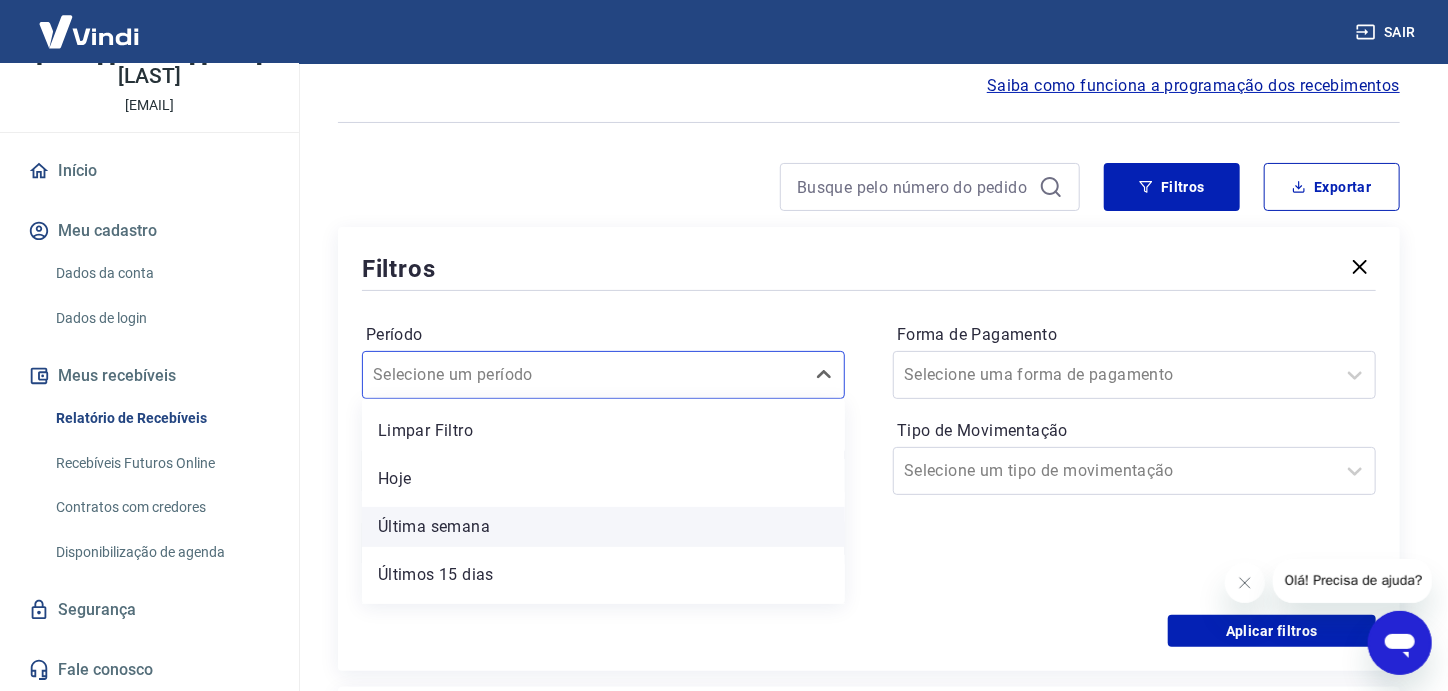 scroll, scrollTop: 94, scrollLeft: 0, axis: vertical 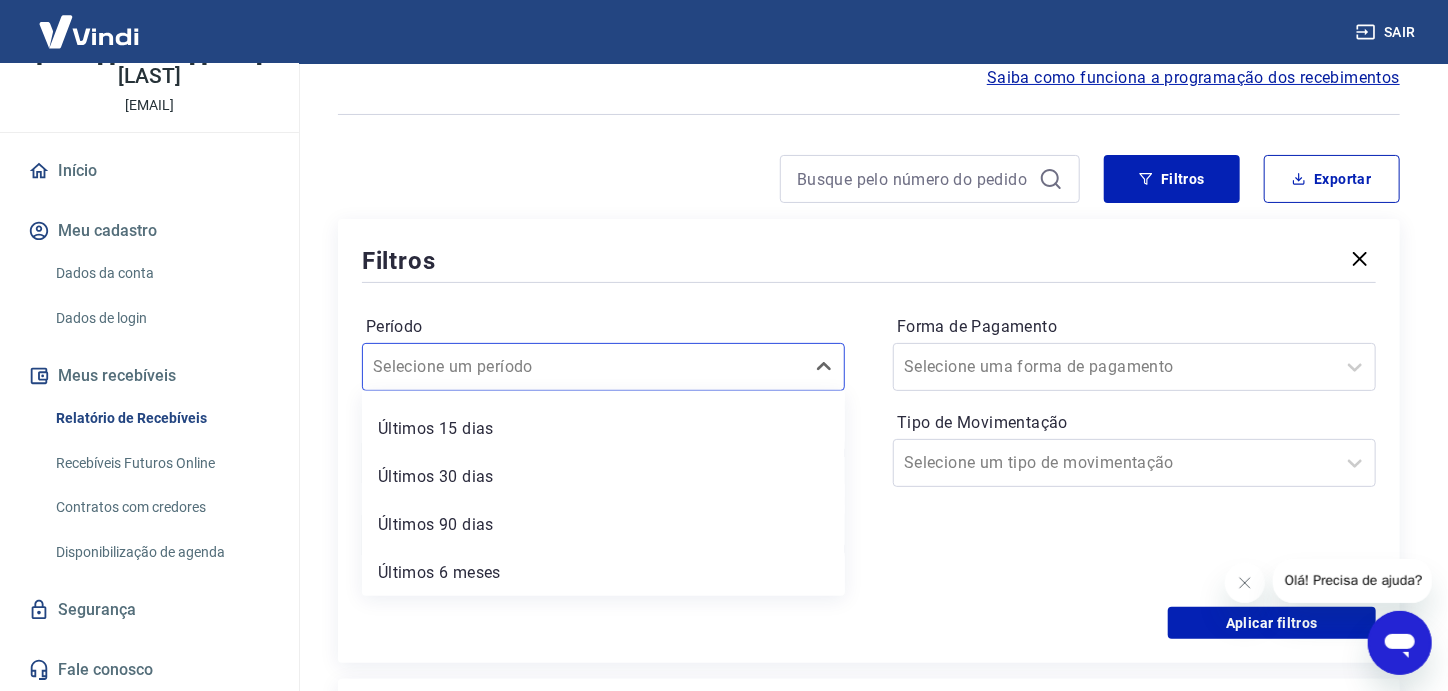 click on "Filtros" at bounding box center (869, 260) 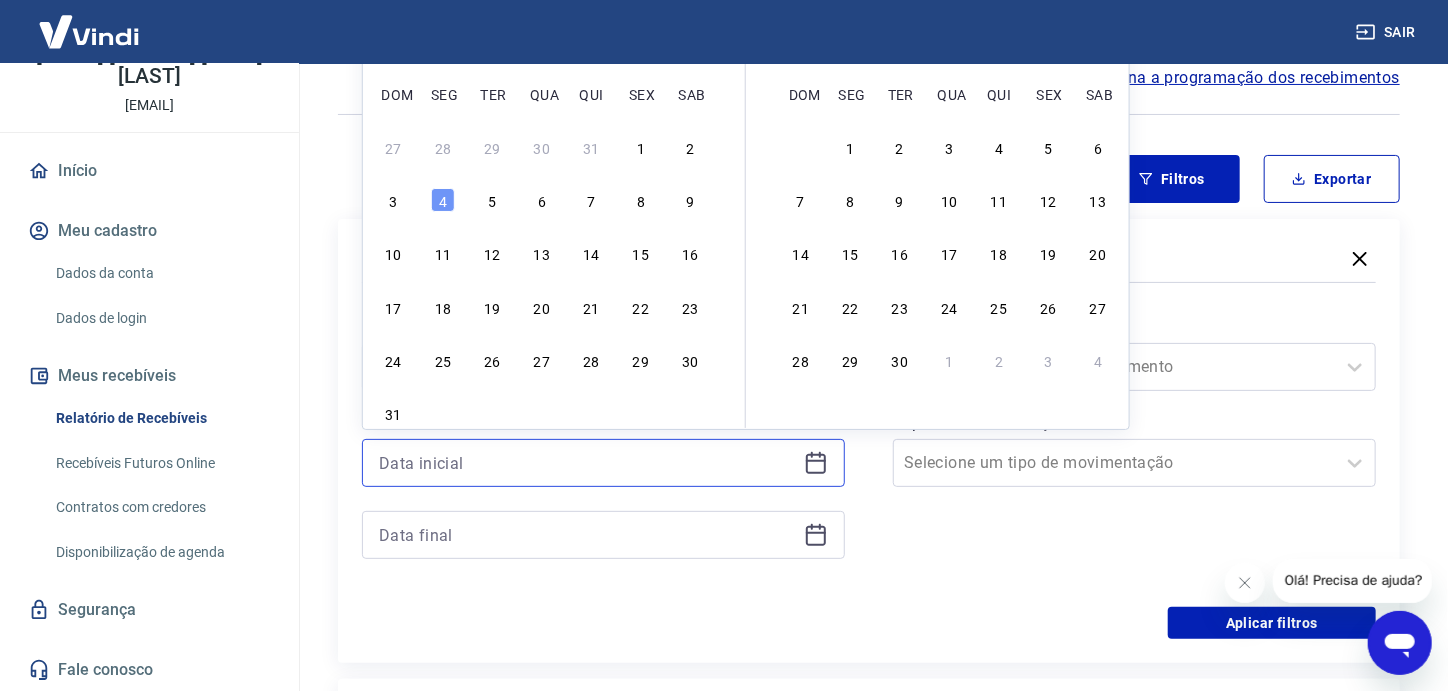 click at bounding box center (587, 463) 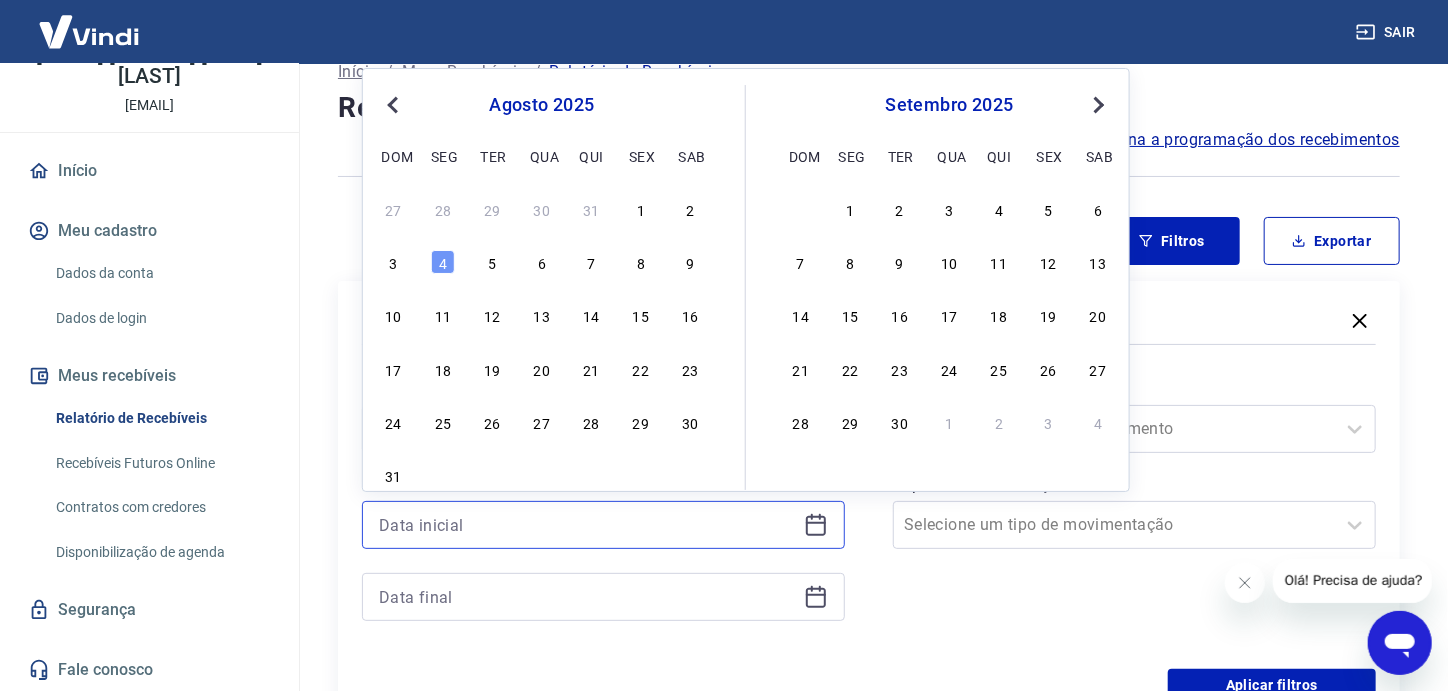 scroll, scrollTop: 0, scrollLeft: 0, axis: both 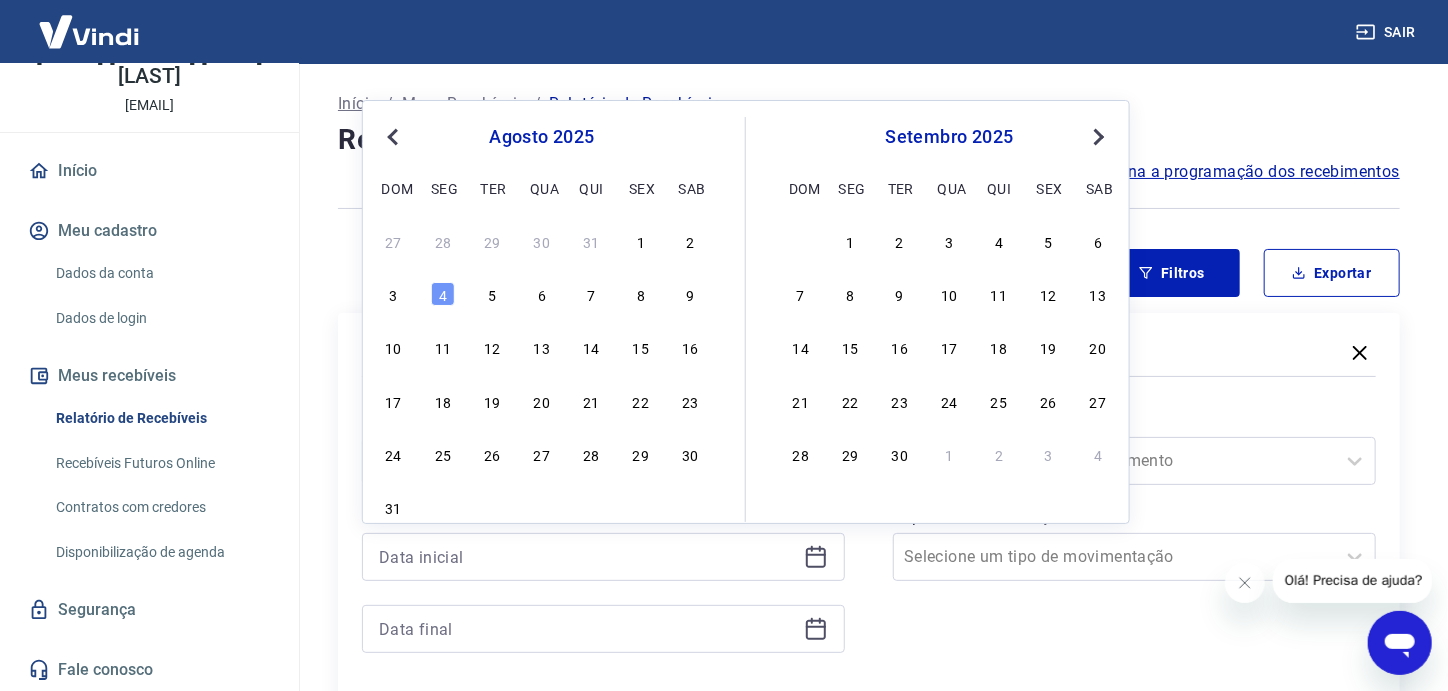 click on "Previous Month" at bounding box center (395, 136) 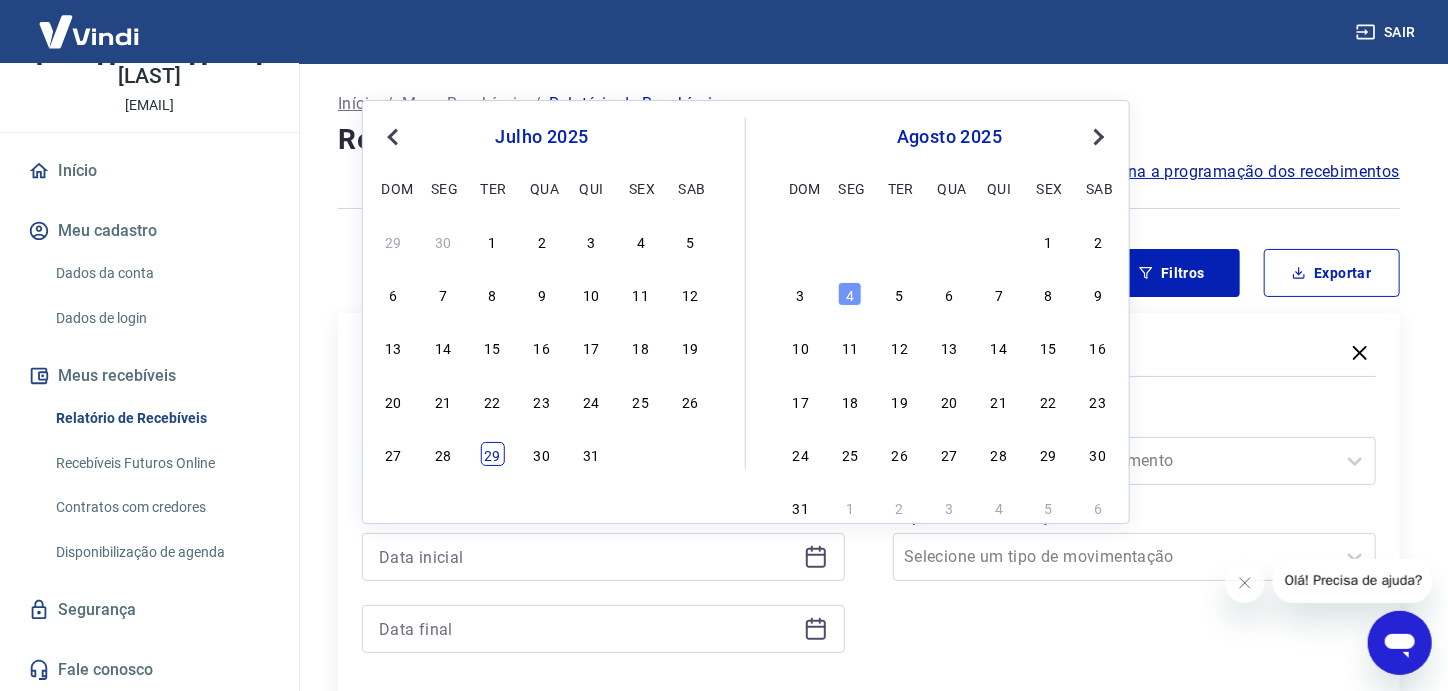 click on "29" at bounding box center (493, 454) 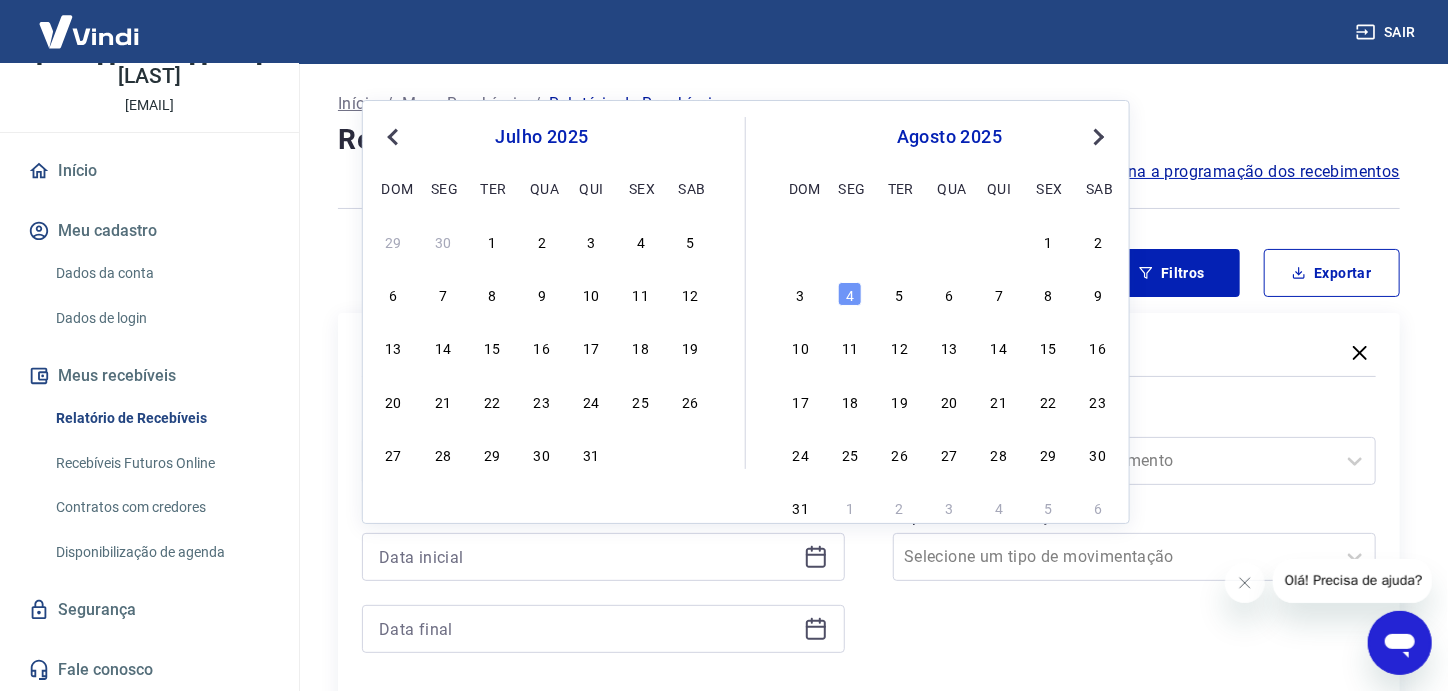 type on "29/07/2025" 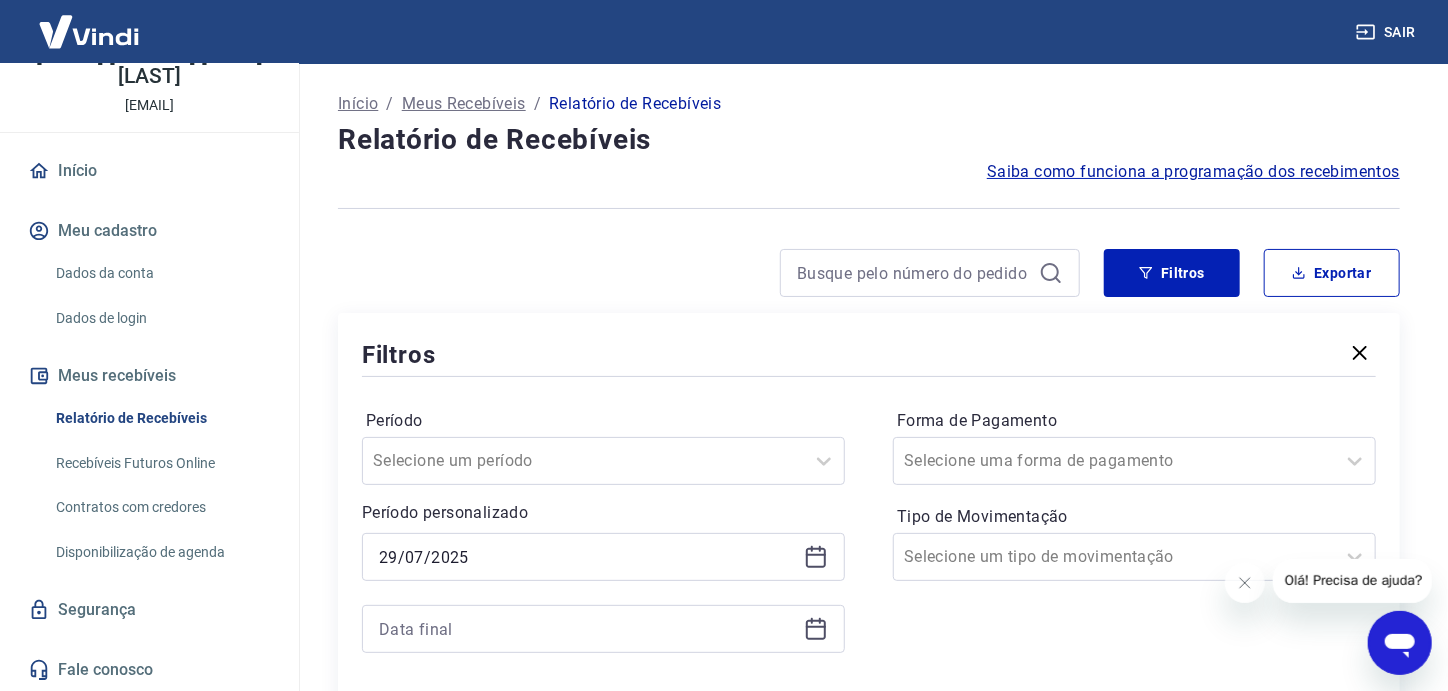 click at bounding box center (603, 629) 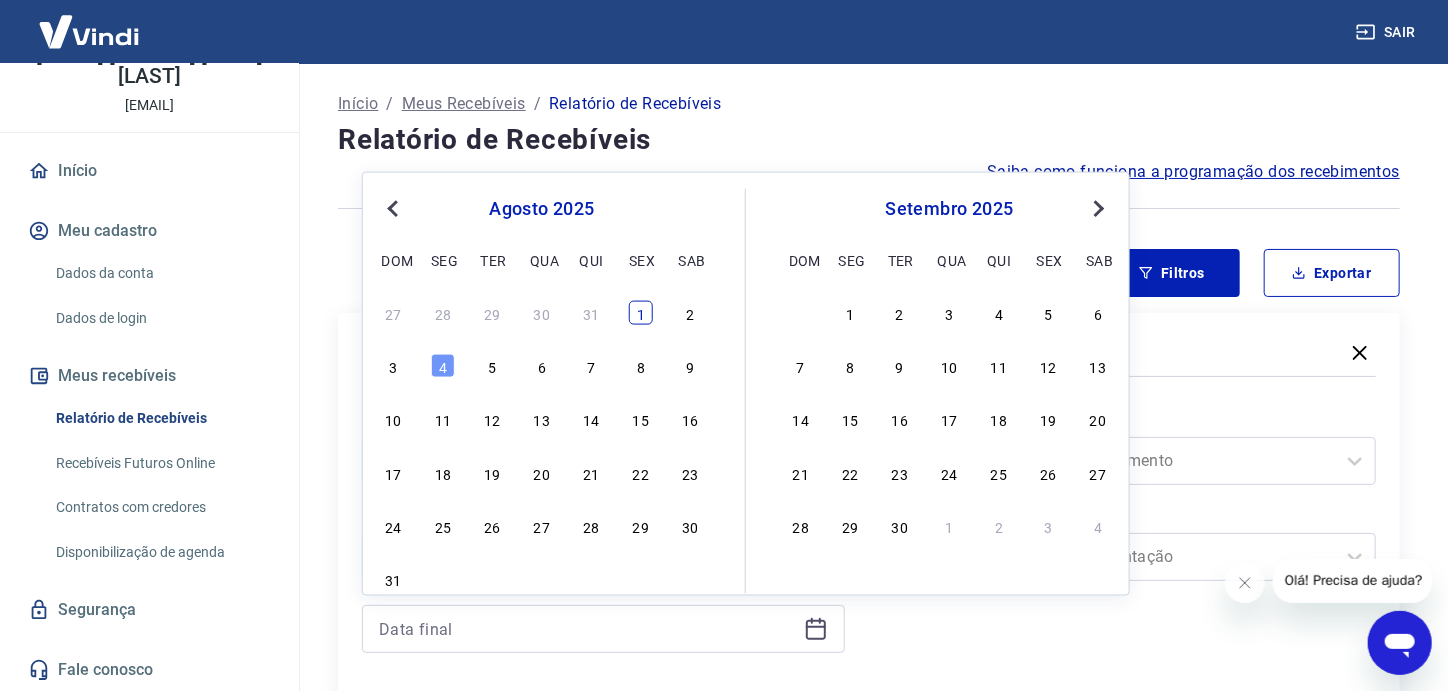 click on "1" at bounding box center [641, 313] 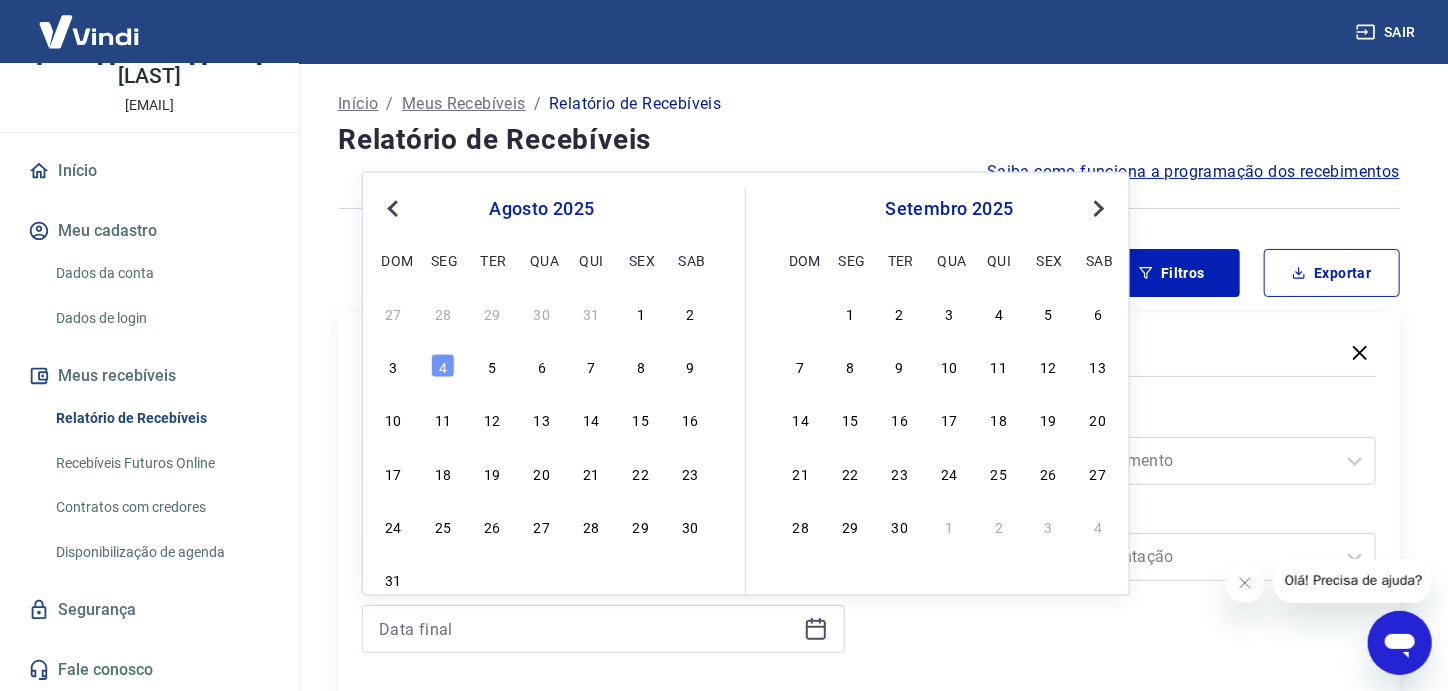 type on "01/08/2025" 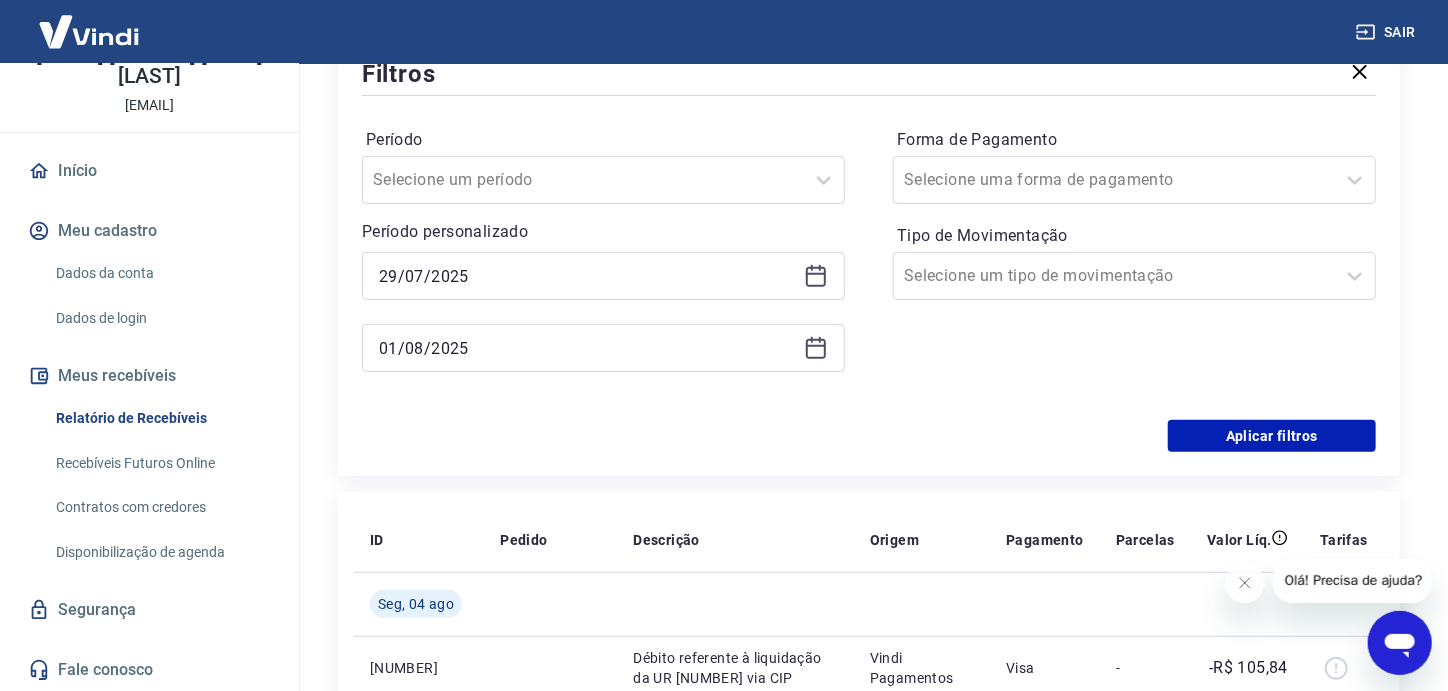 scroll, scrollTop: 300, scrollLeft: 0, axis: vertical 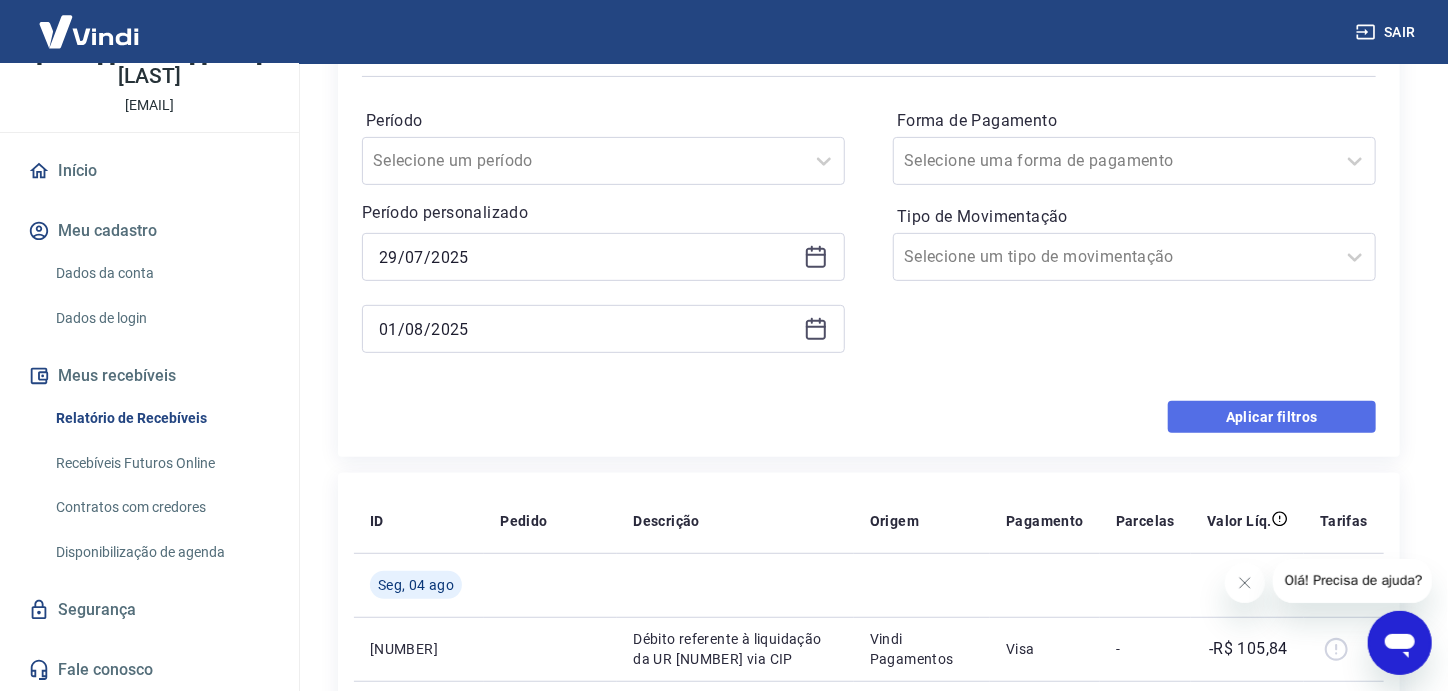 click on "Aplicar filtros" at bounding box center (1272, 417) 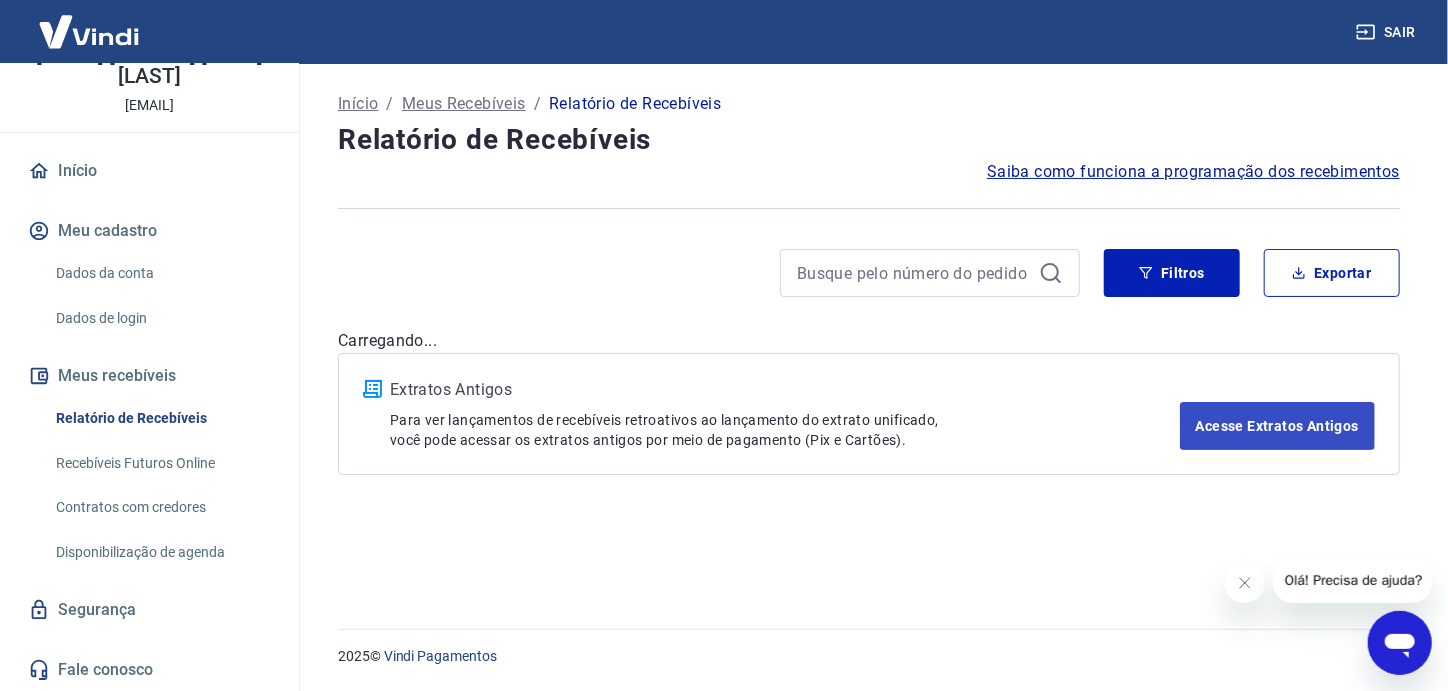 scroll, scrollTop: 0, scrollLeft: 0, axis: both 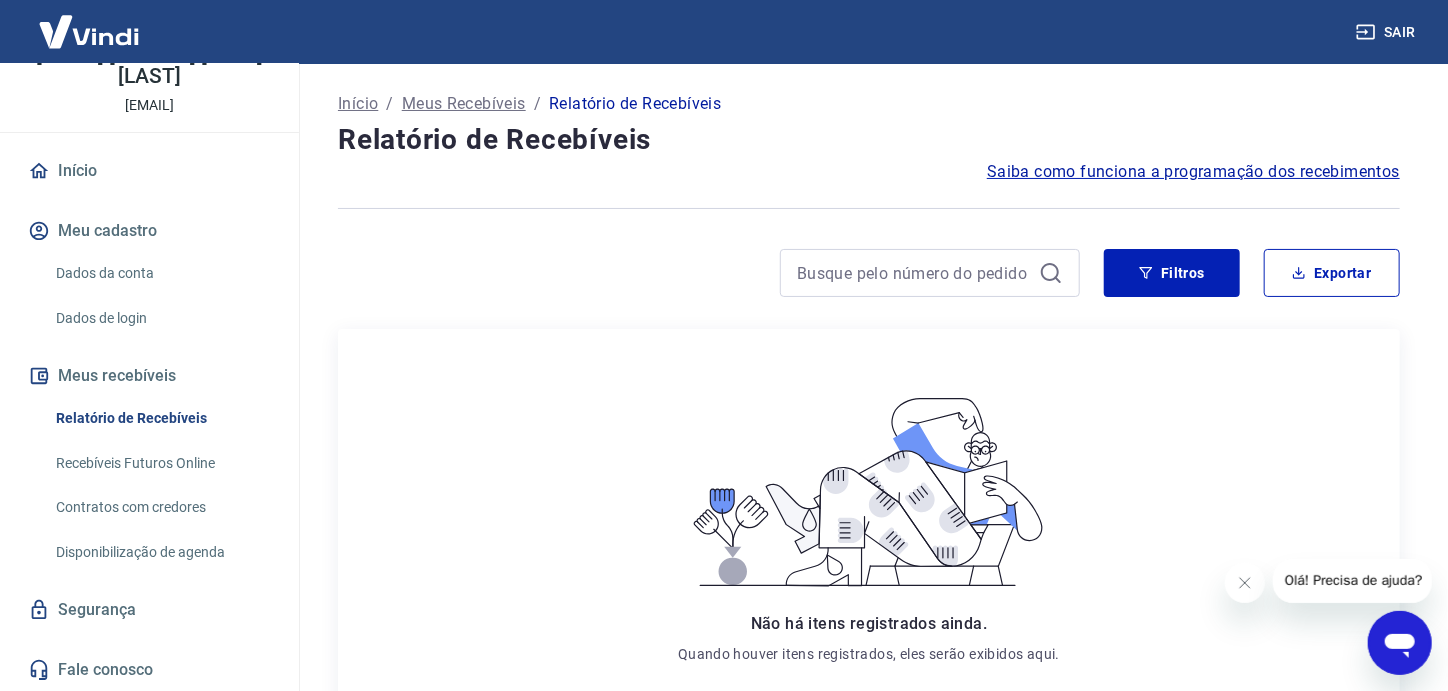 click on "Não há itens registrados ainda. Quando houver itens registrados, eles serão exibidos aqui." at bounding box center (869, 528) 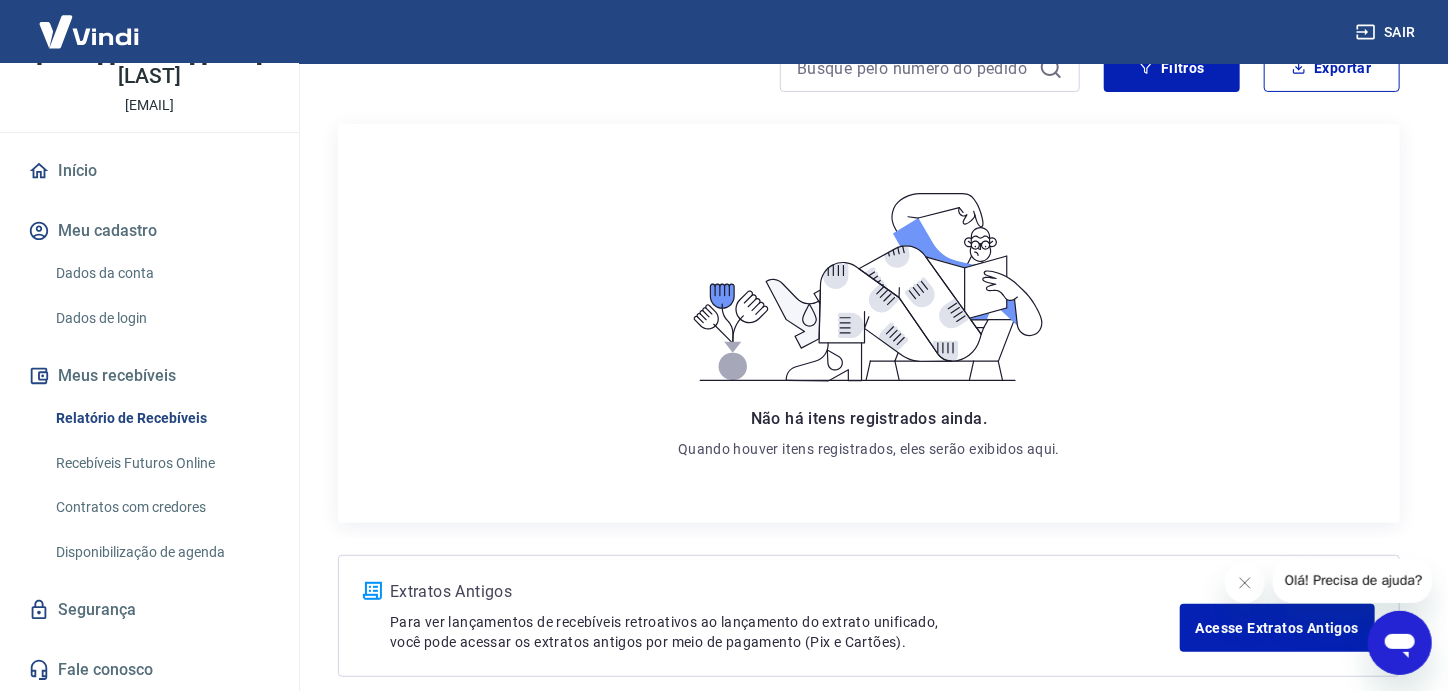 scroll, scrollTop: 301, scrollLeft: 0, axis: vertical 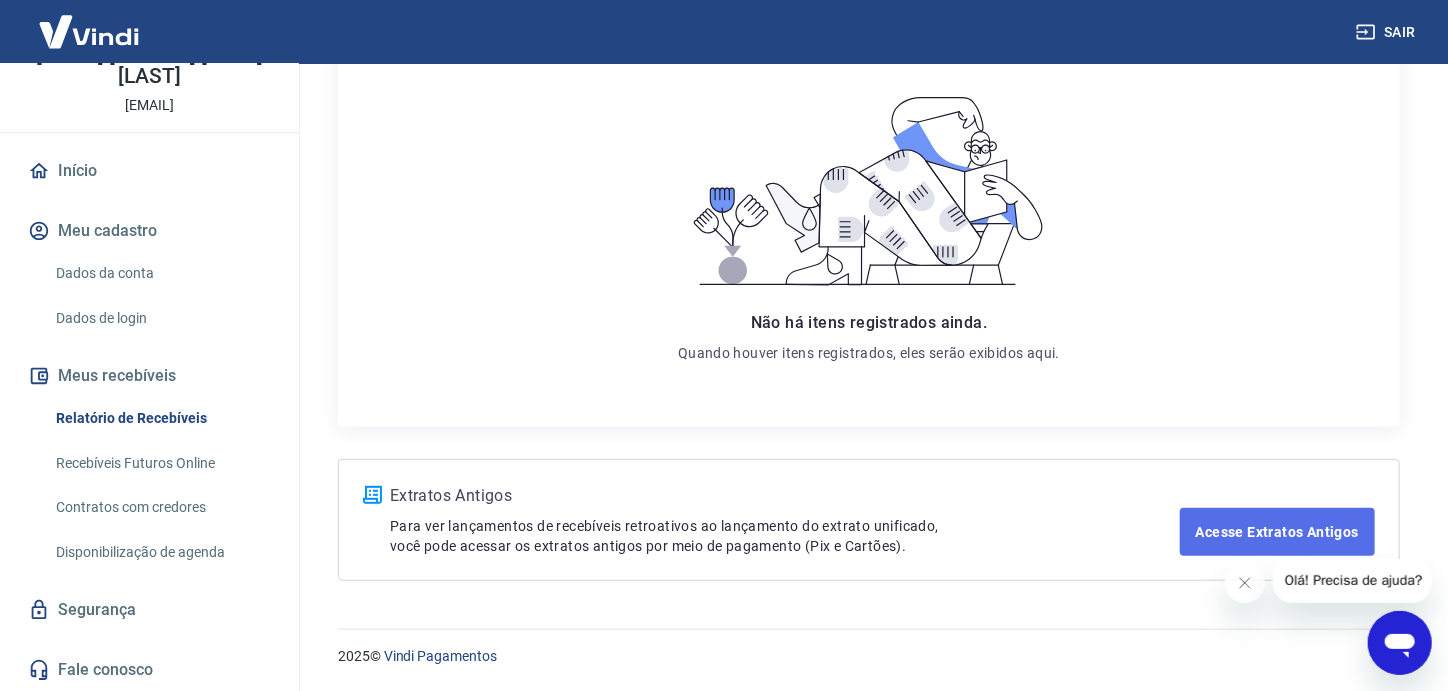 click on "Acesse Extratos Antigos" at bounding box center [1277, 532] 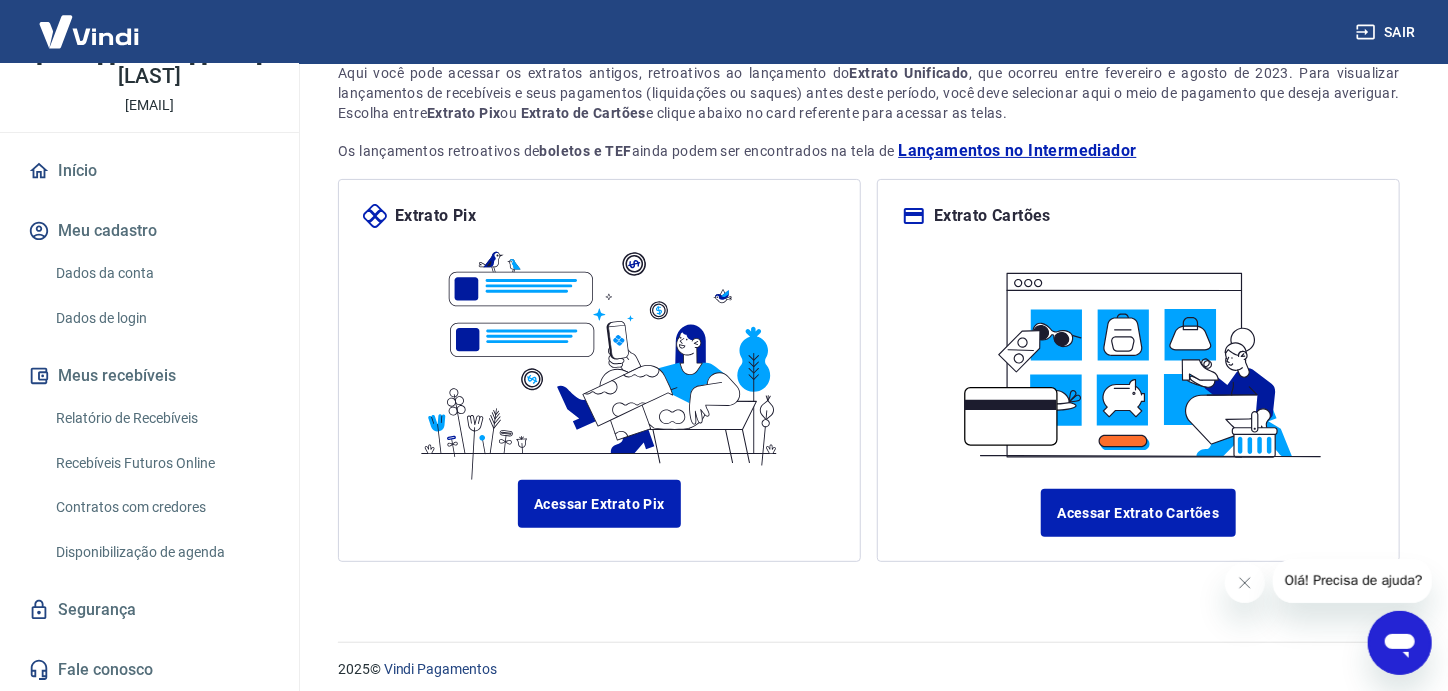 scroll, scrollTop: 160, scrollLeft: 0, axis: vertical 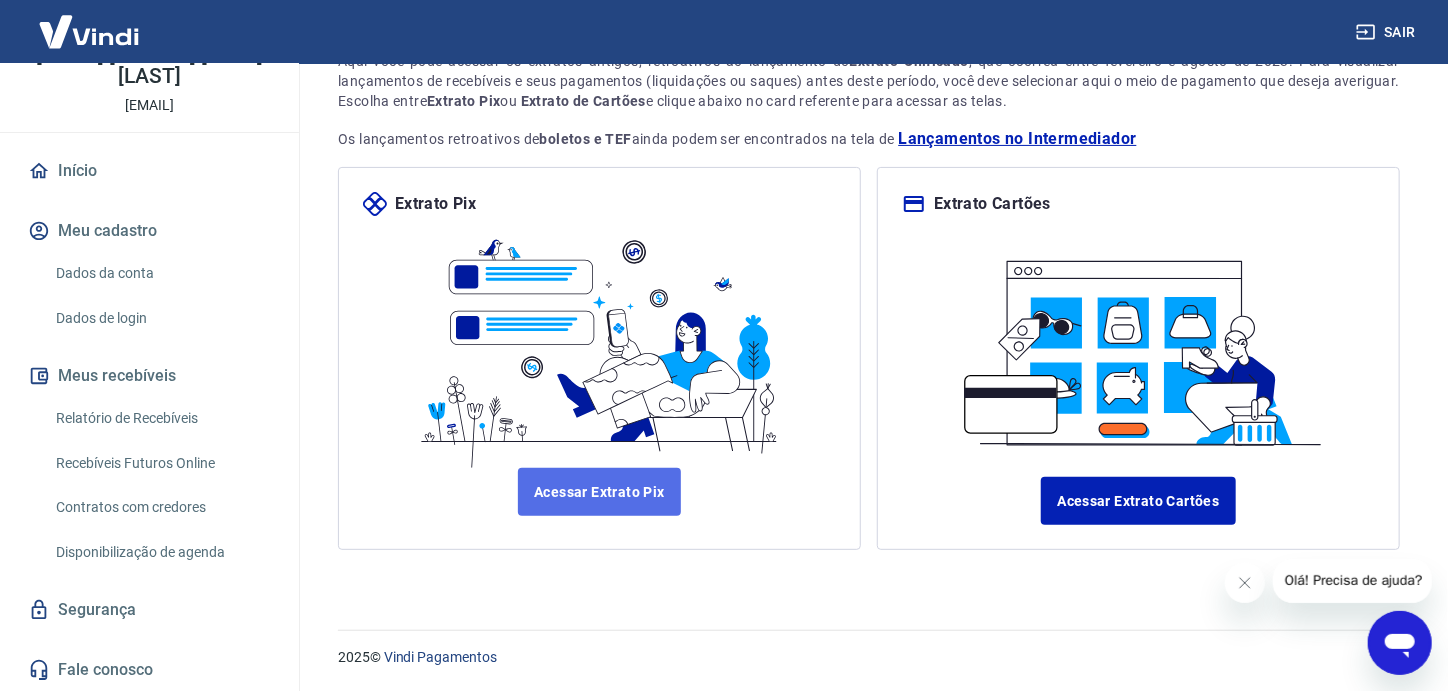 click on "Acessar Extrato Pix" at bounding box center [599, 492] 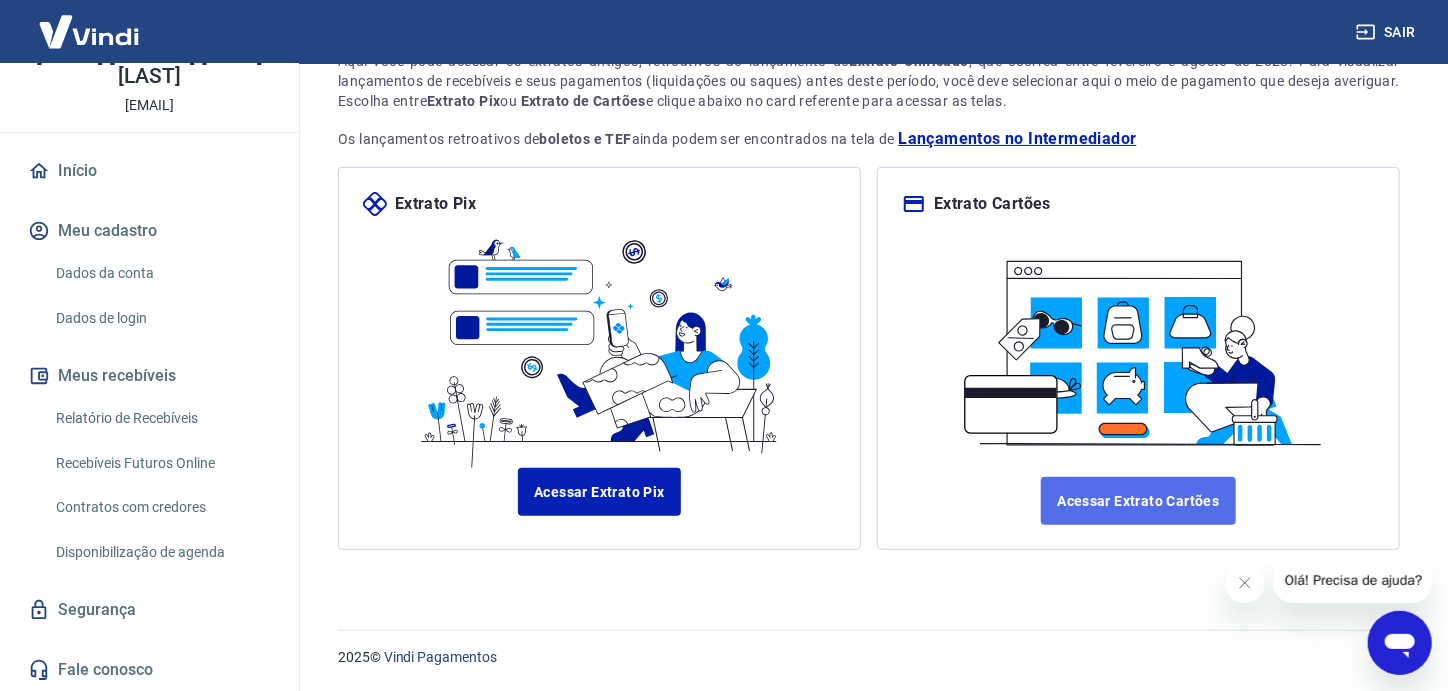 click on "Acessar Extrato Cartões" at bounding box center [1138, 501] 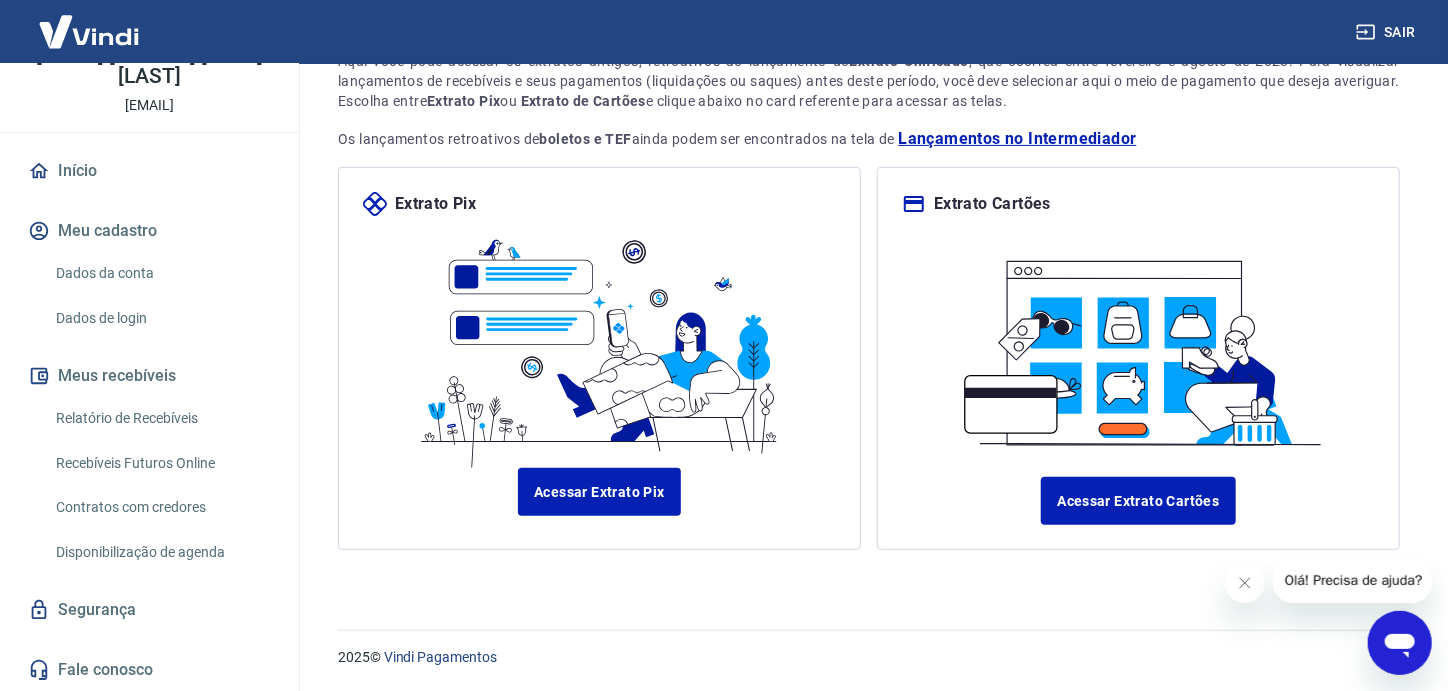click on "Sair" at bounding box center [1388, 32] 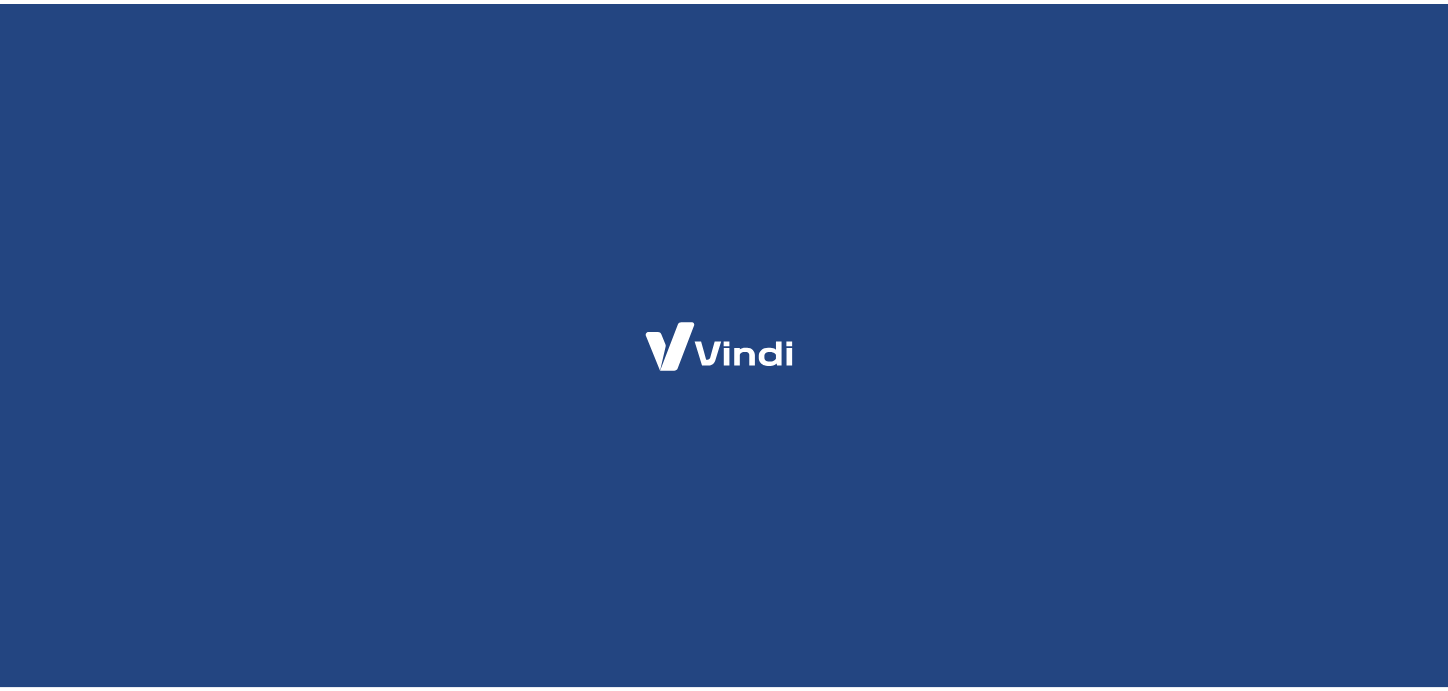 scroll, scrollTop: 0, scrollLeft: 0, axis: both 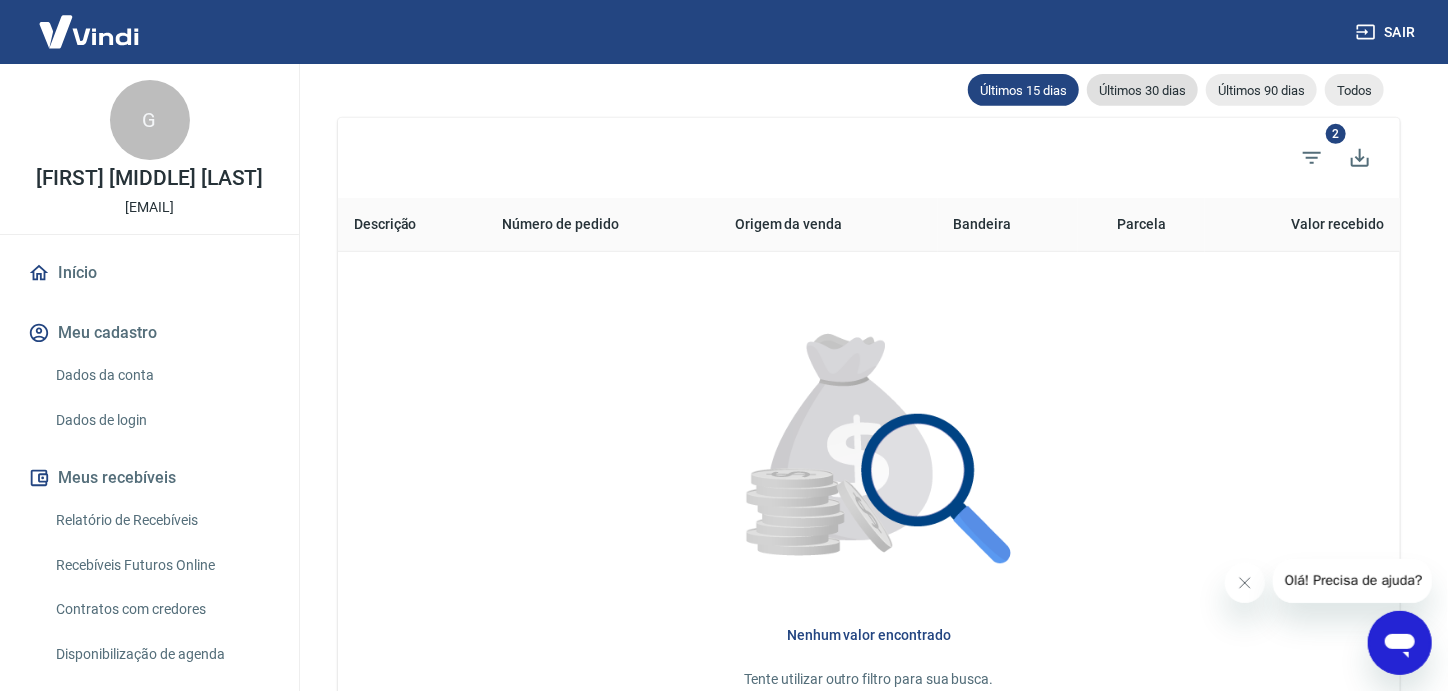 click on "Últimos 30 dias" at bounding box center (1142, 90) 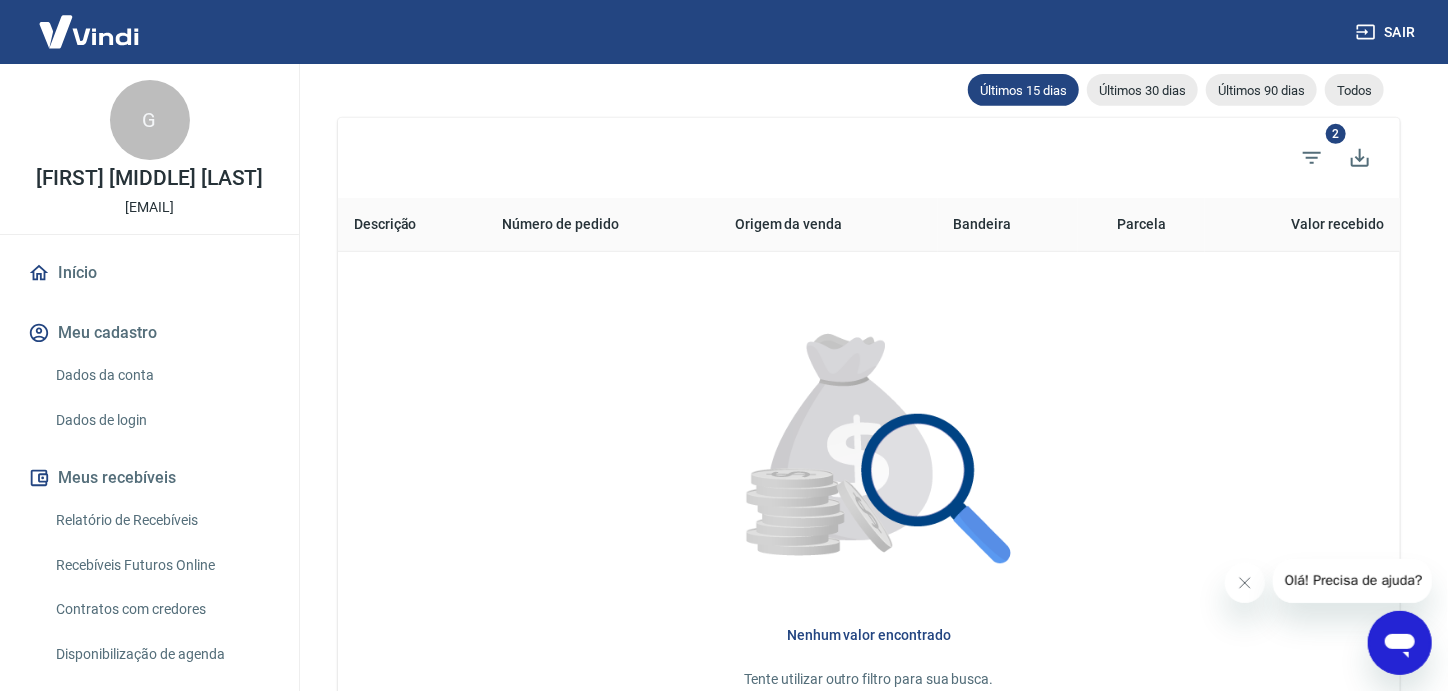 type on "05/07/2025" 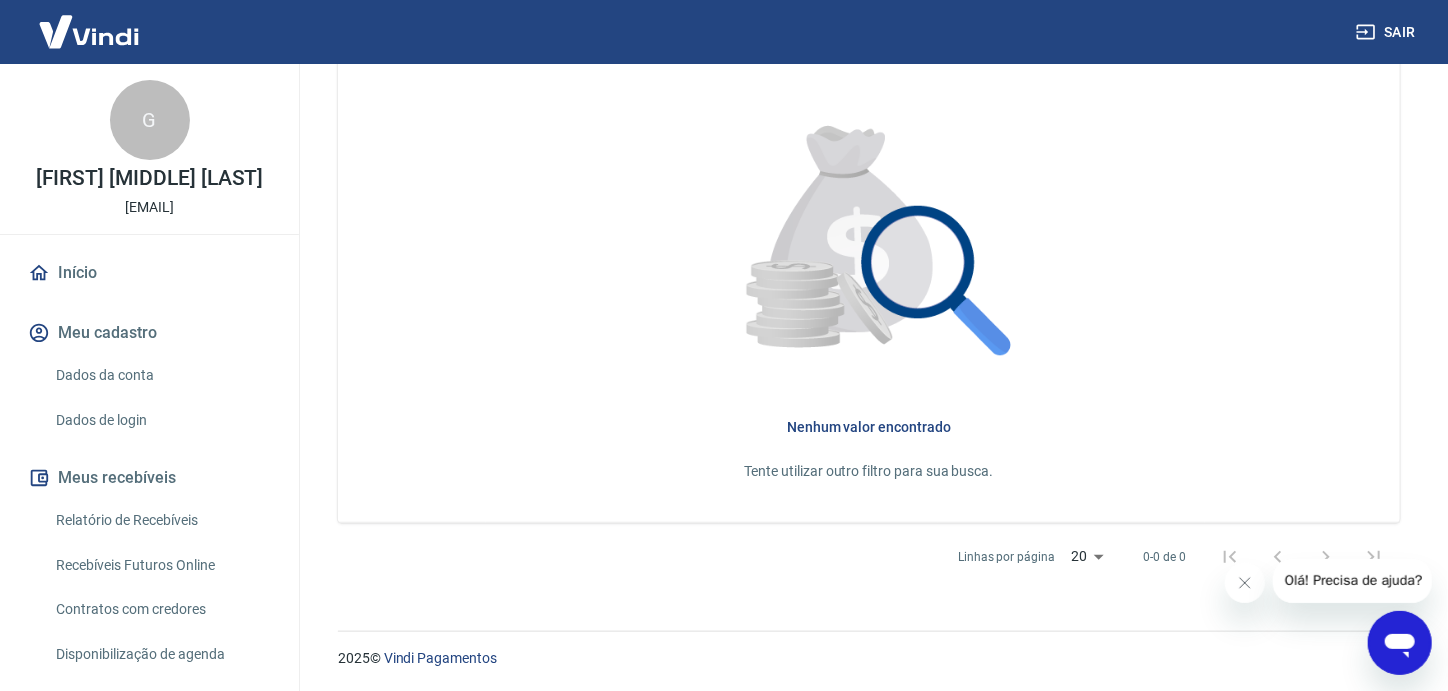 scroll, scrollTop: 0, scrollLeft: 0, axis: both 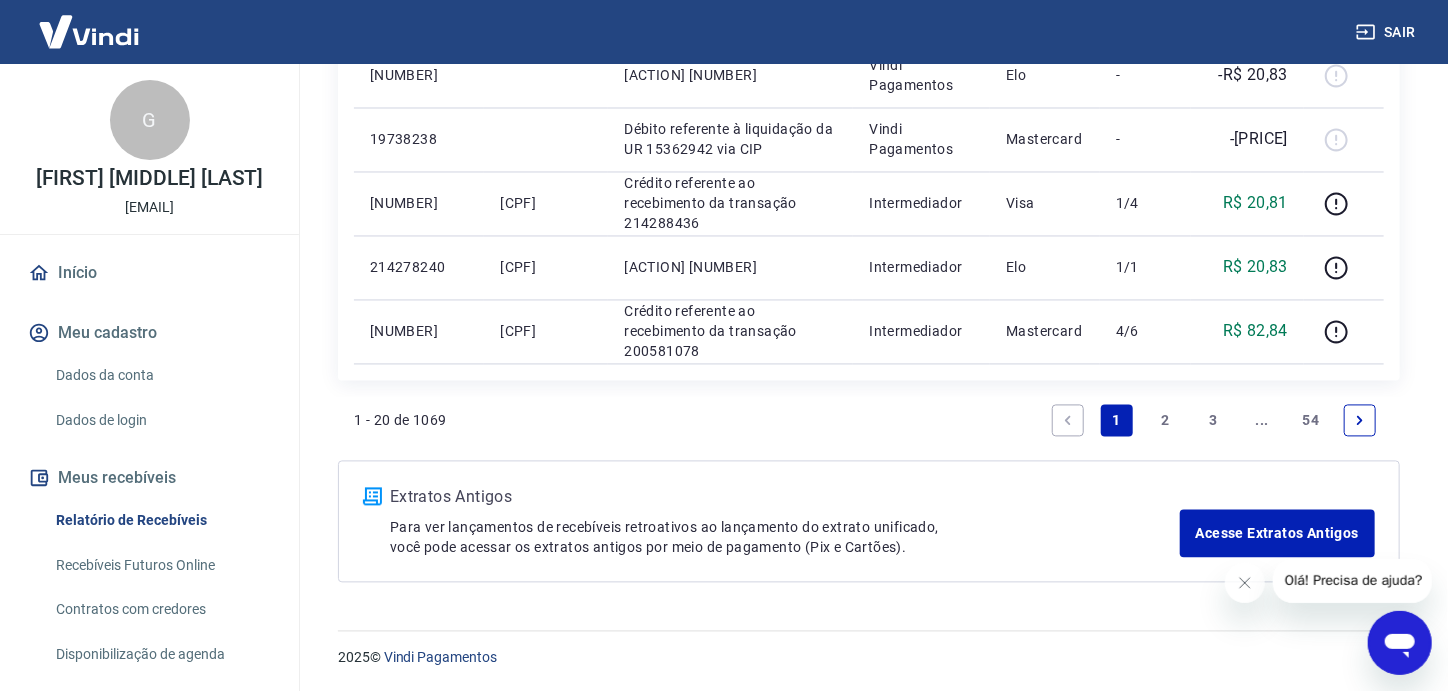 click on "3" at bounding box center [1214, 421] 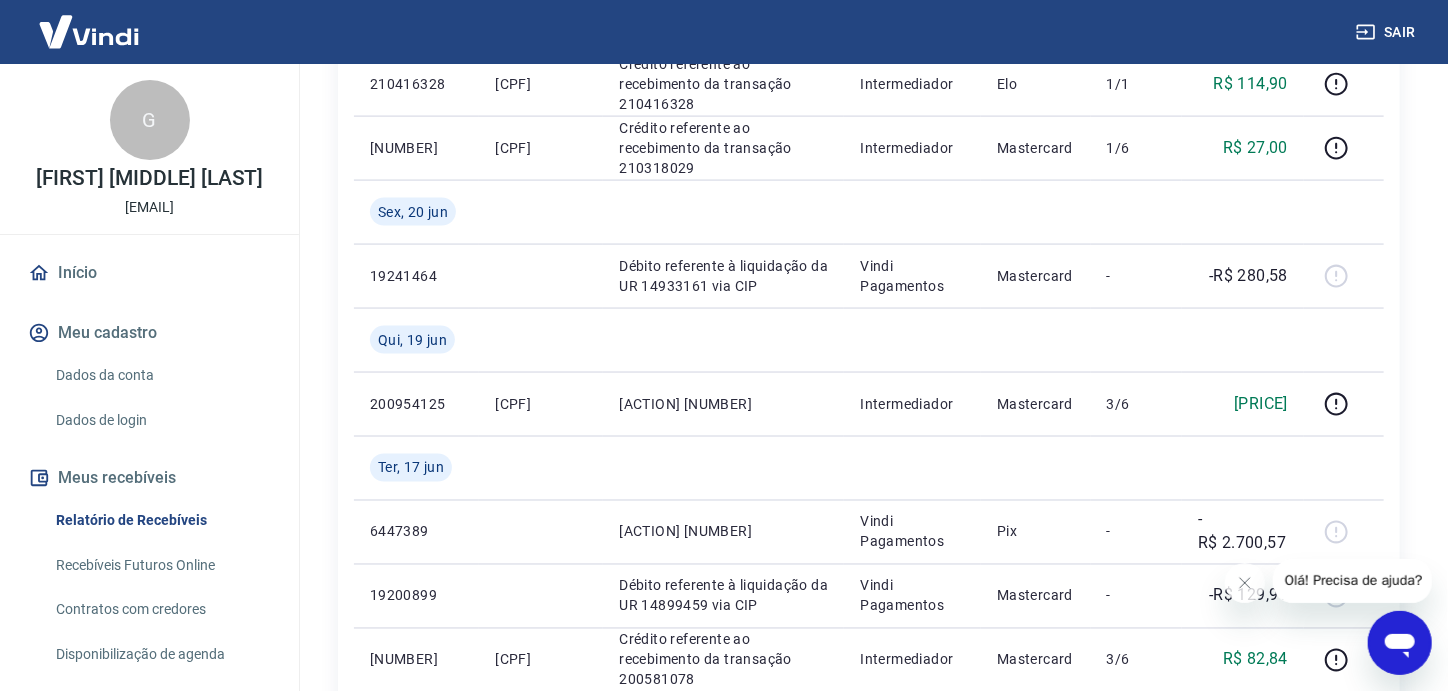 scroll, scrollTop: 1837, scrollLeft: 0, axis: vertical 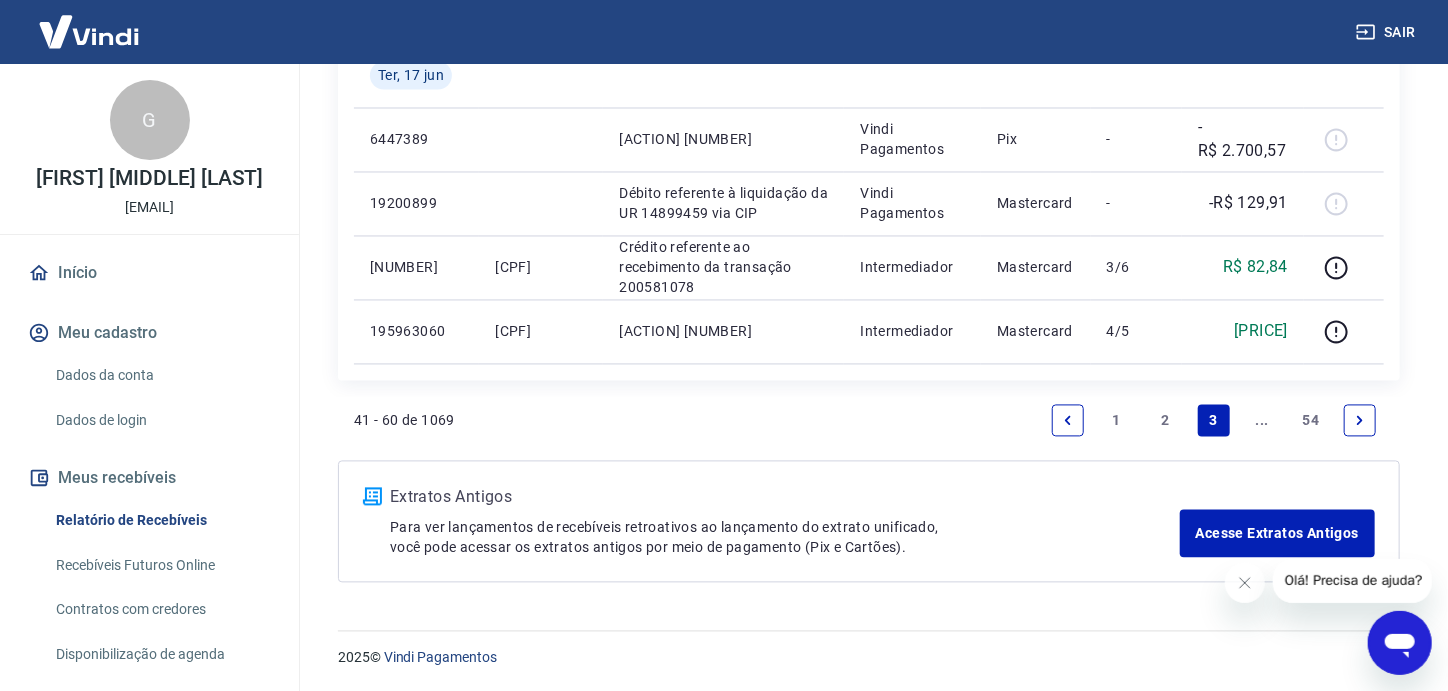 click 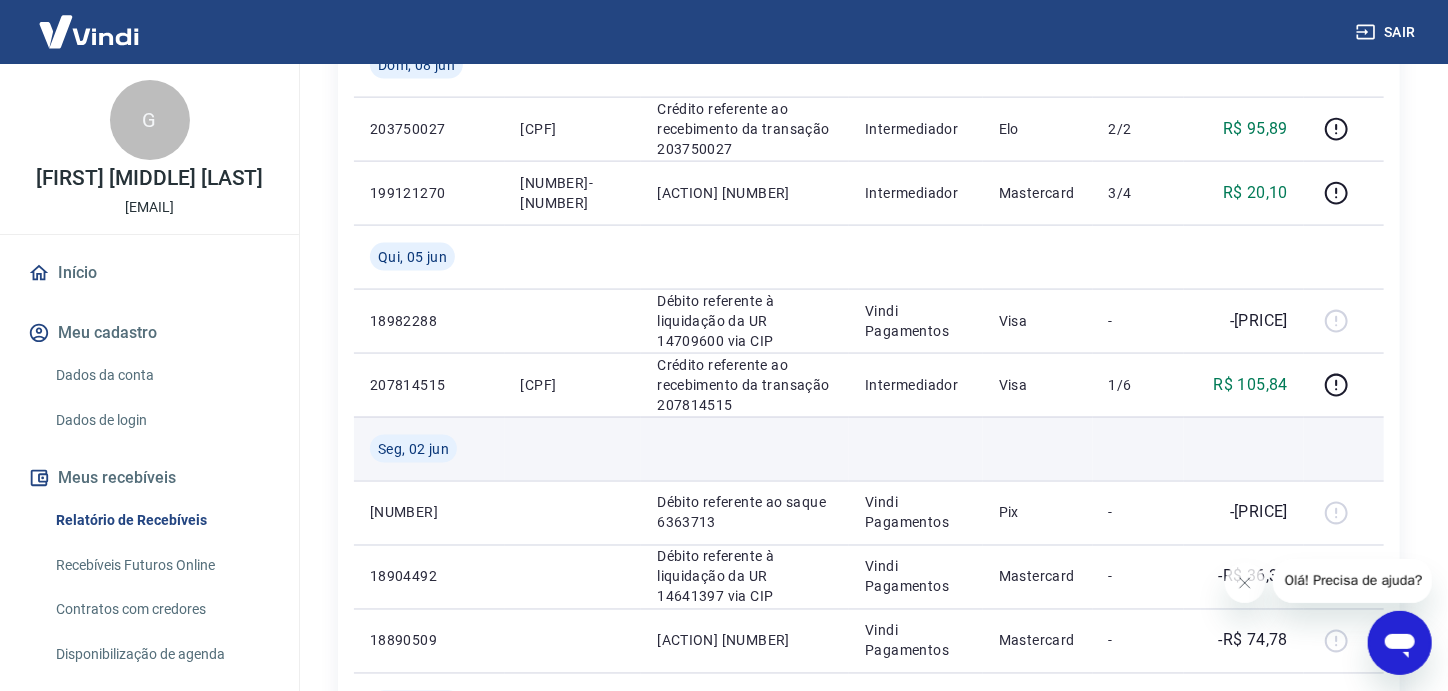 scroll, scrollTop: 1900, scrollLeft: 0, axis: vertical 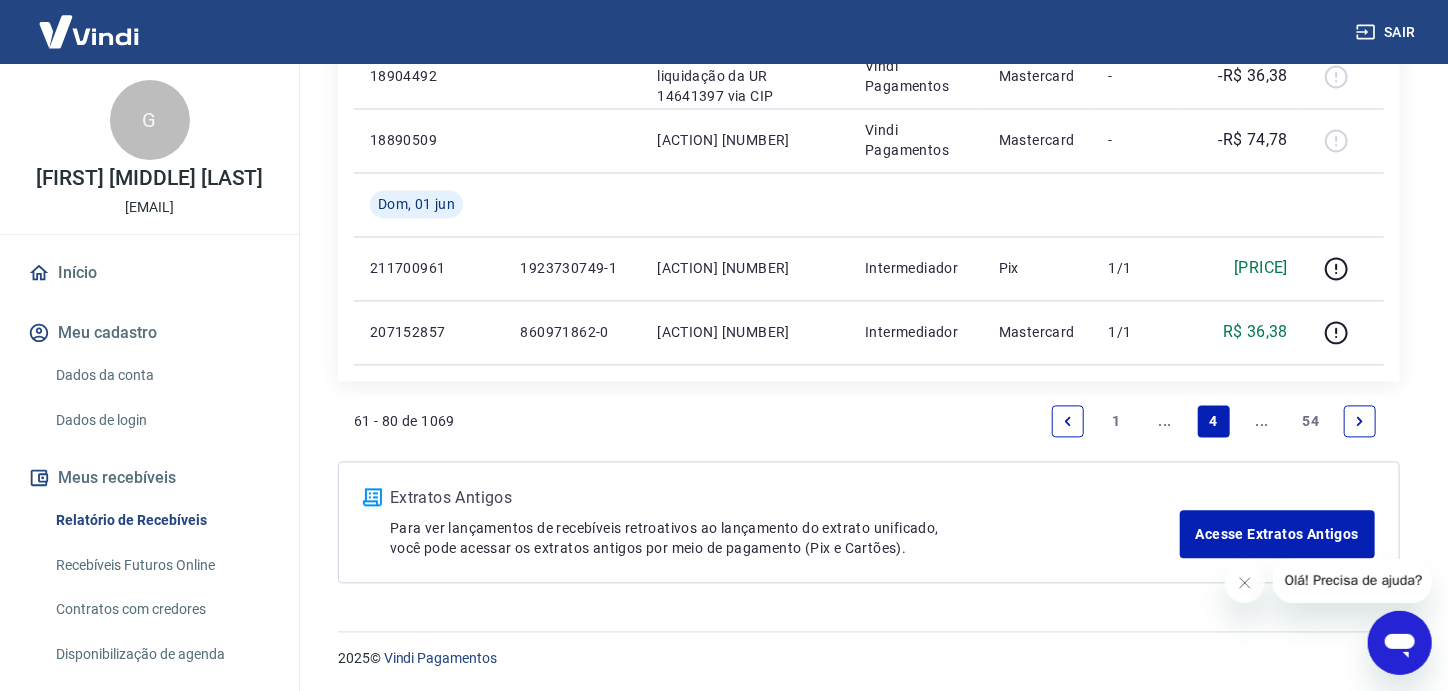 click 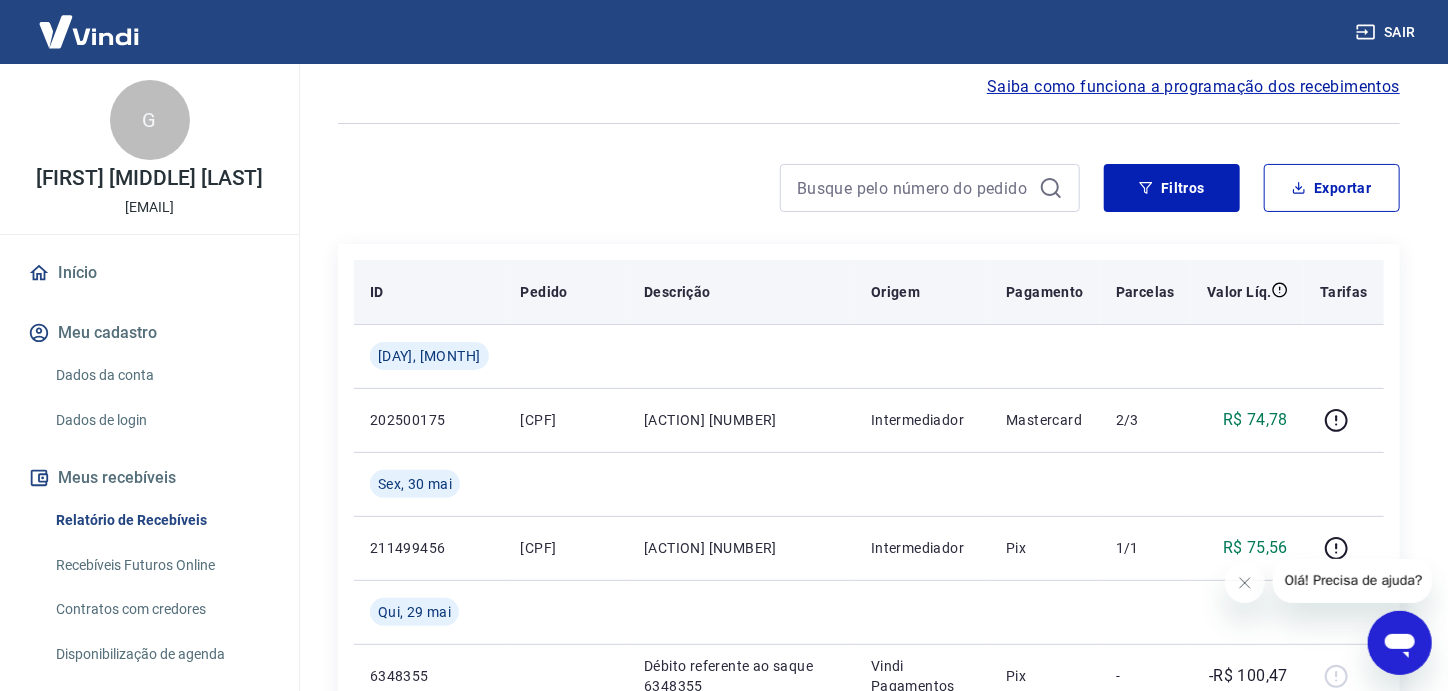 scroll, scrollTop: 200, scrollLeft: 0, axis: vertical 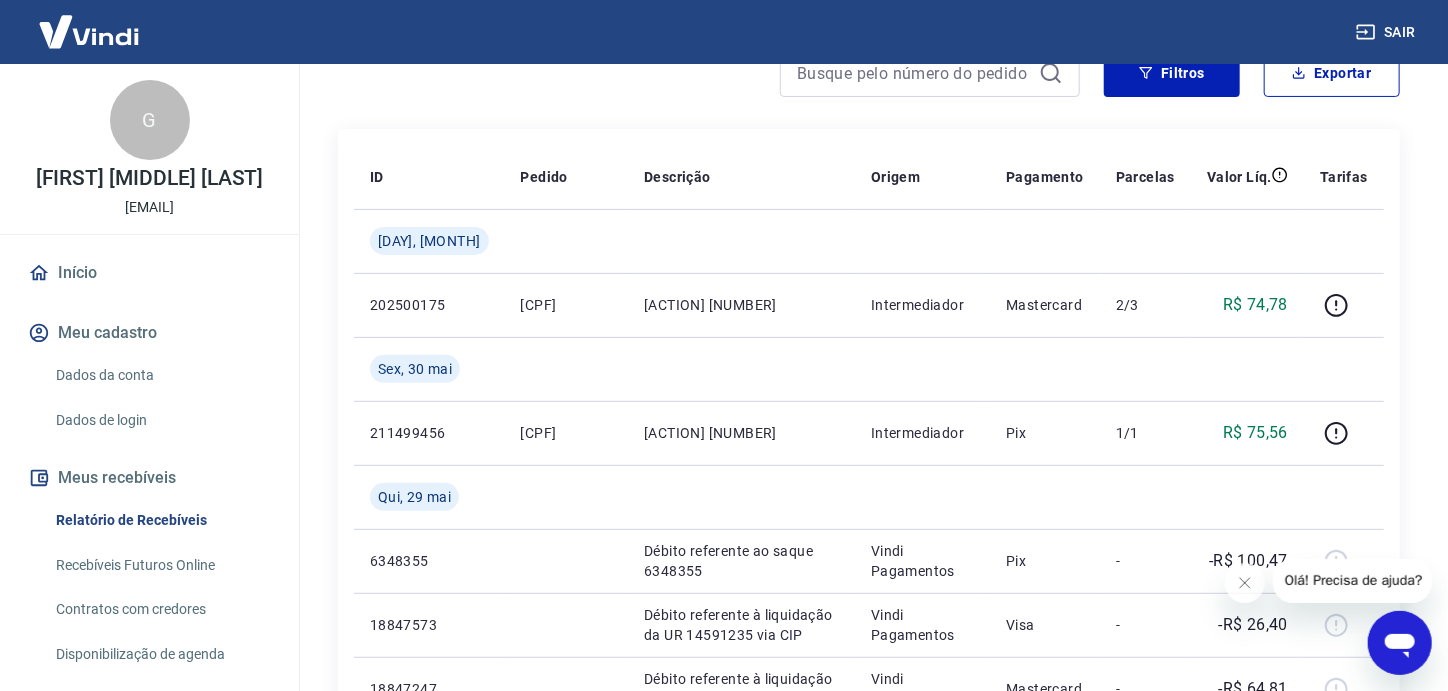 click on "Início / Meus Recebíveis / Relatório de Recebíveis Relatório de Recebíveis Saiba como funciona a programação dos recebimentos Saiba como funciona a programação dos recebimentos Filtros Exportar ID Pedido Descrição Origem Pagamento Parcelas Valor Líq. Tarifas Sáb, 31 mai 202500175 3416674106-0 Crédito referente ao recebimento da transação 202500175 Intermediador Mastercard 2/3 R$ 74,78 Sex, 30 mai 211499456 4115832841-1 Crédito referente ao recebimento da transação 211499456 Intermediador Pix 1/1 R$ 75,56 Qui, 29 mai 6348355 Débito referente ao saque 6348355 Vindi Pagamentos Pix - -R$ 100,47 18847573 Débito referente à liquidação da UR 14591235 via CIP Vindi Pagamentos Visa - -R$ 26,40 18847247 Débito referente à liquidação da UR 14590919 via CIP Vindi Pagamentos Mastercard - -R$ 64,81 188685363 872065922-0 Crédito referente ao recebimento da transação 188685363 Intermediador Visa 5/6 R$ 26,40 188681410 3300429289-0 Intermediador Mastercard 5/6 R$ 37,34 184282223 6/6 Pix" at bounding box center [869, 1054] 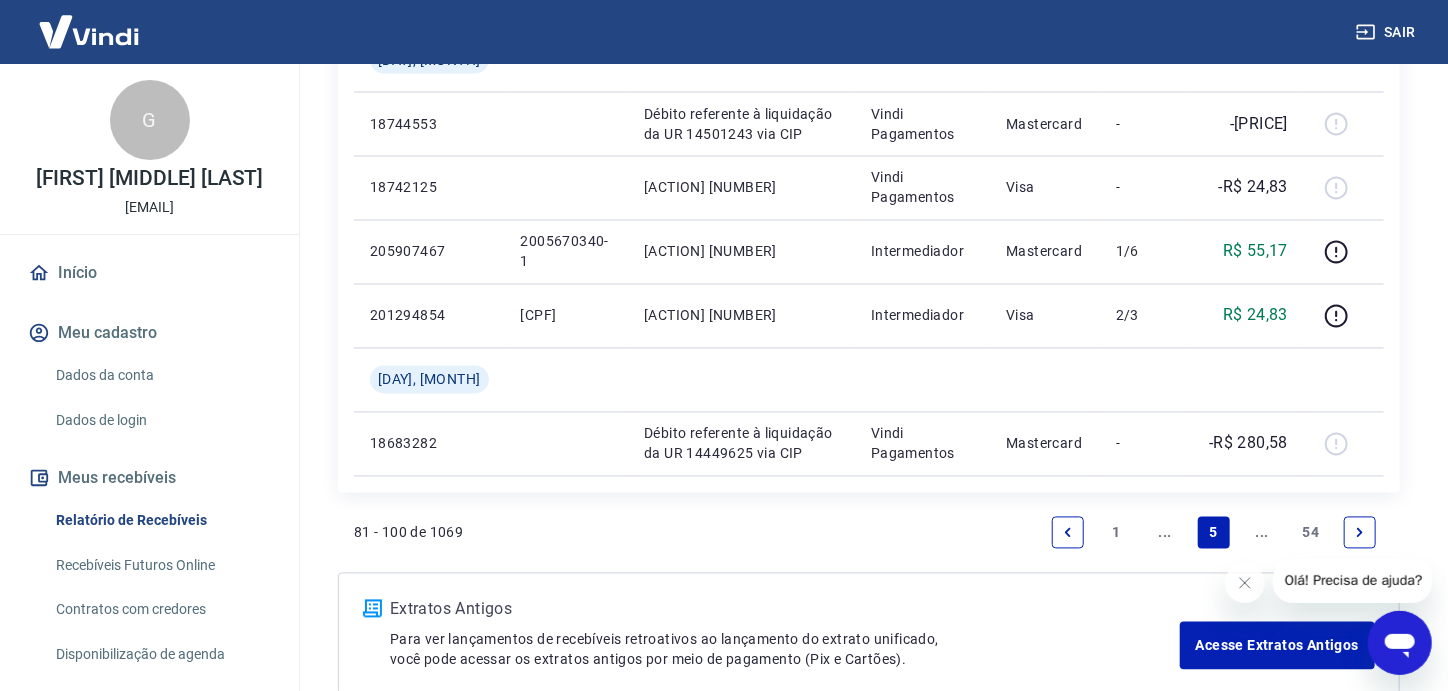 scroll, scrollTop: 1837, scrollLeft: 0, axis: vertical 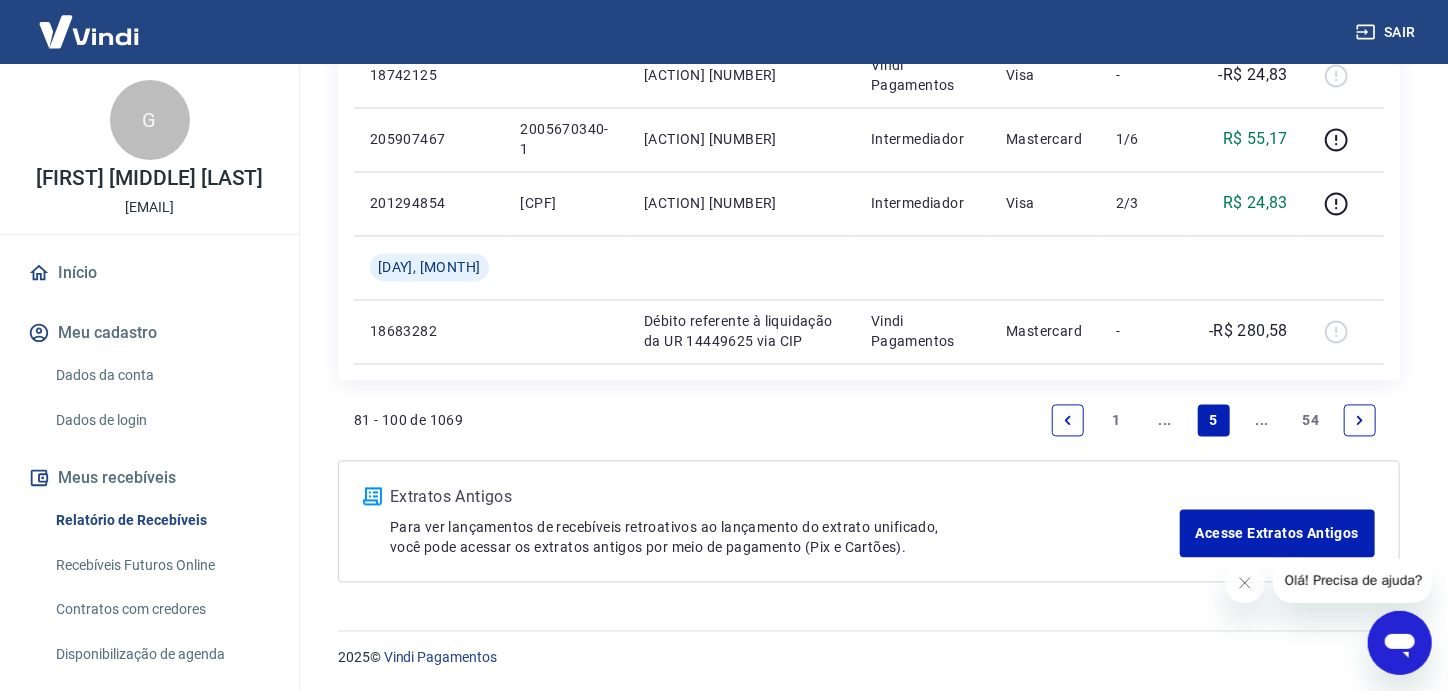 click 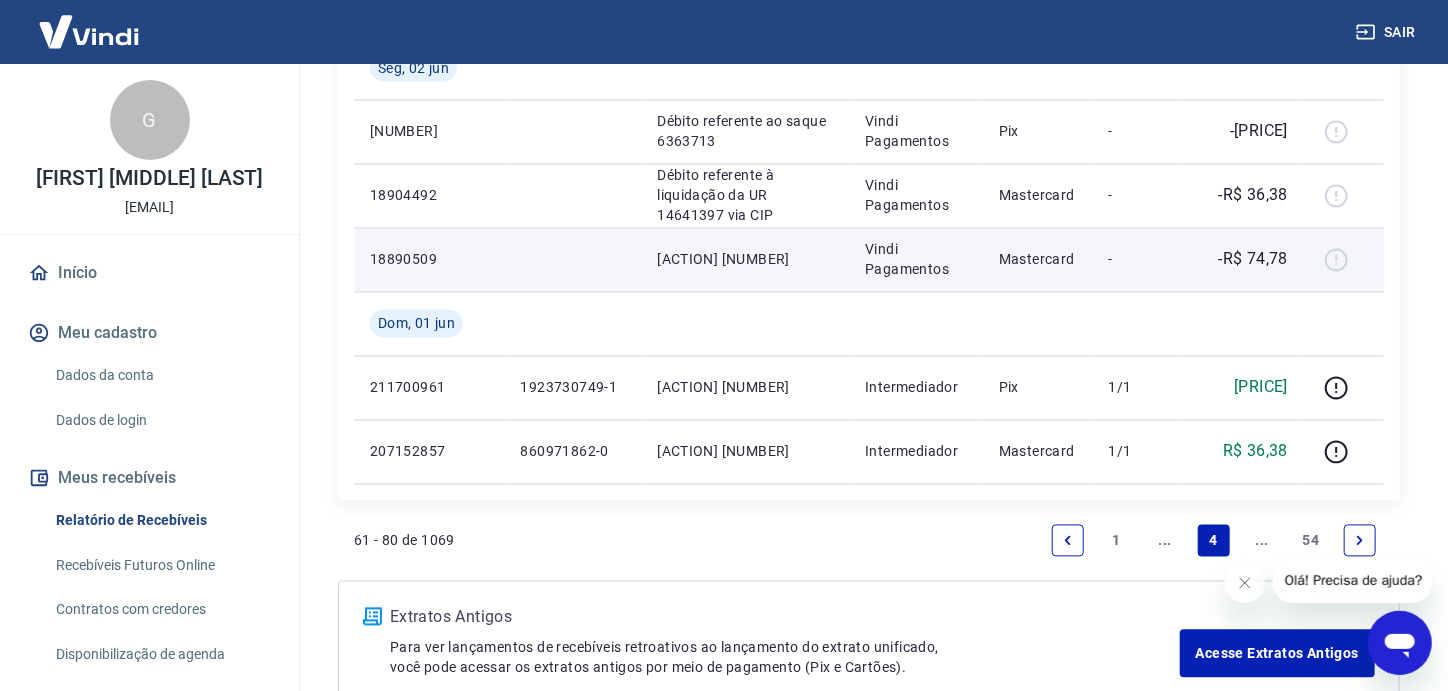scroll, scrollTop: 1901, scrollLeft: 0, axis: vertical 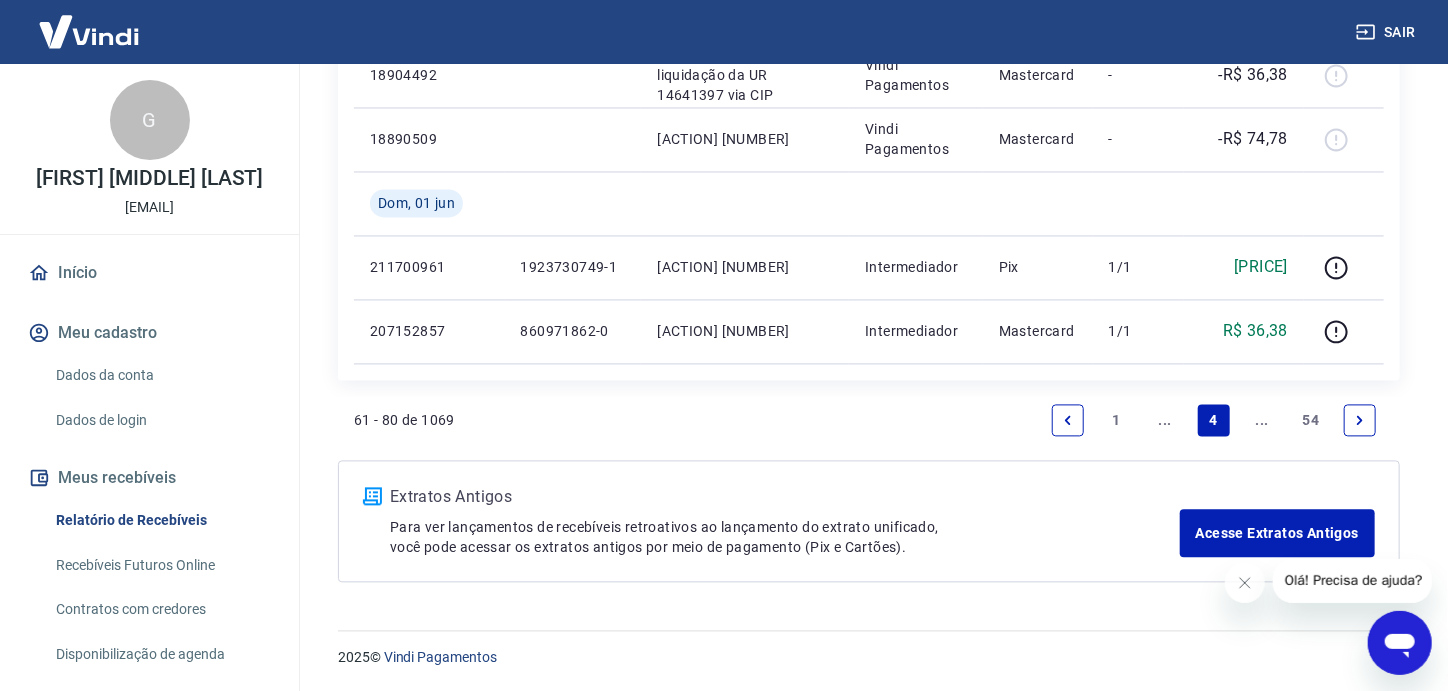 click at bounding box center [1068, 421] 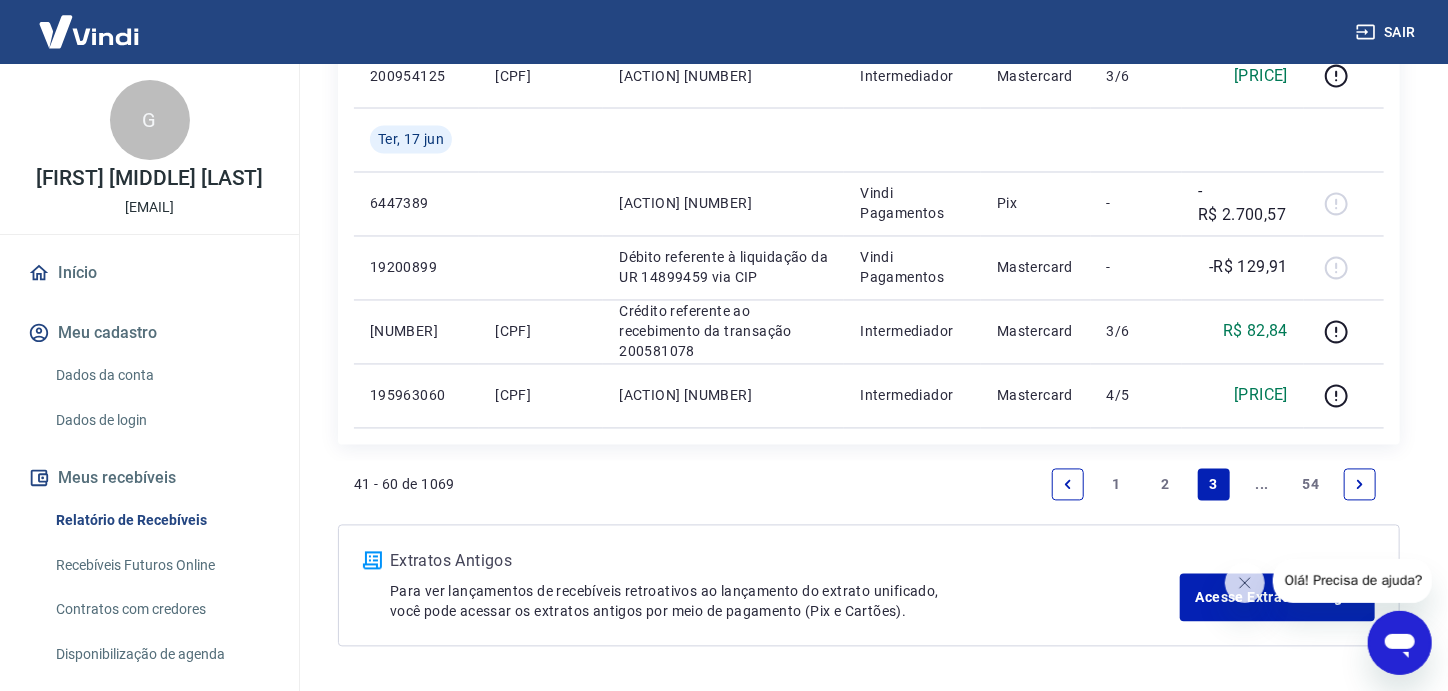 scroll, scrollTop: 1837, scrollLeft: 0, axis: vertical 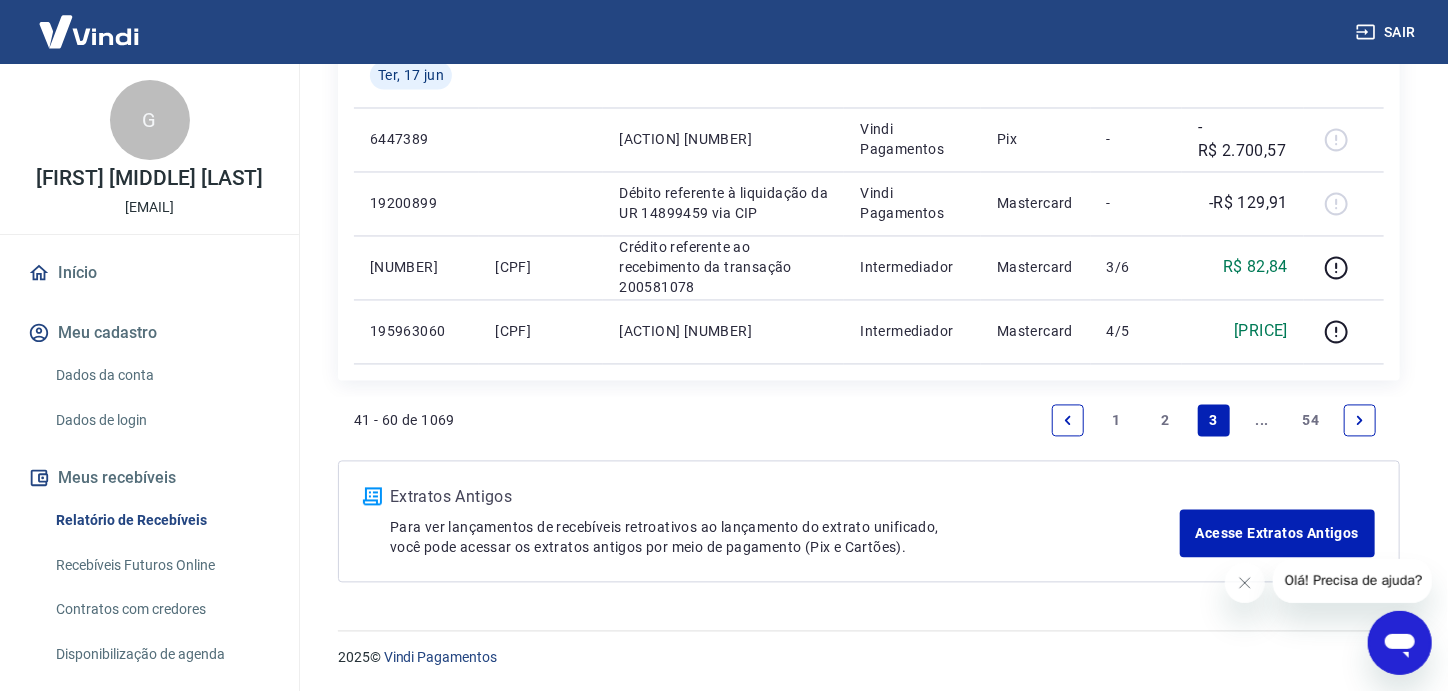 click at bounding box center (1068, 421) 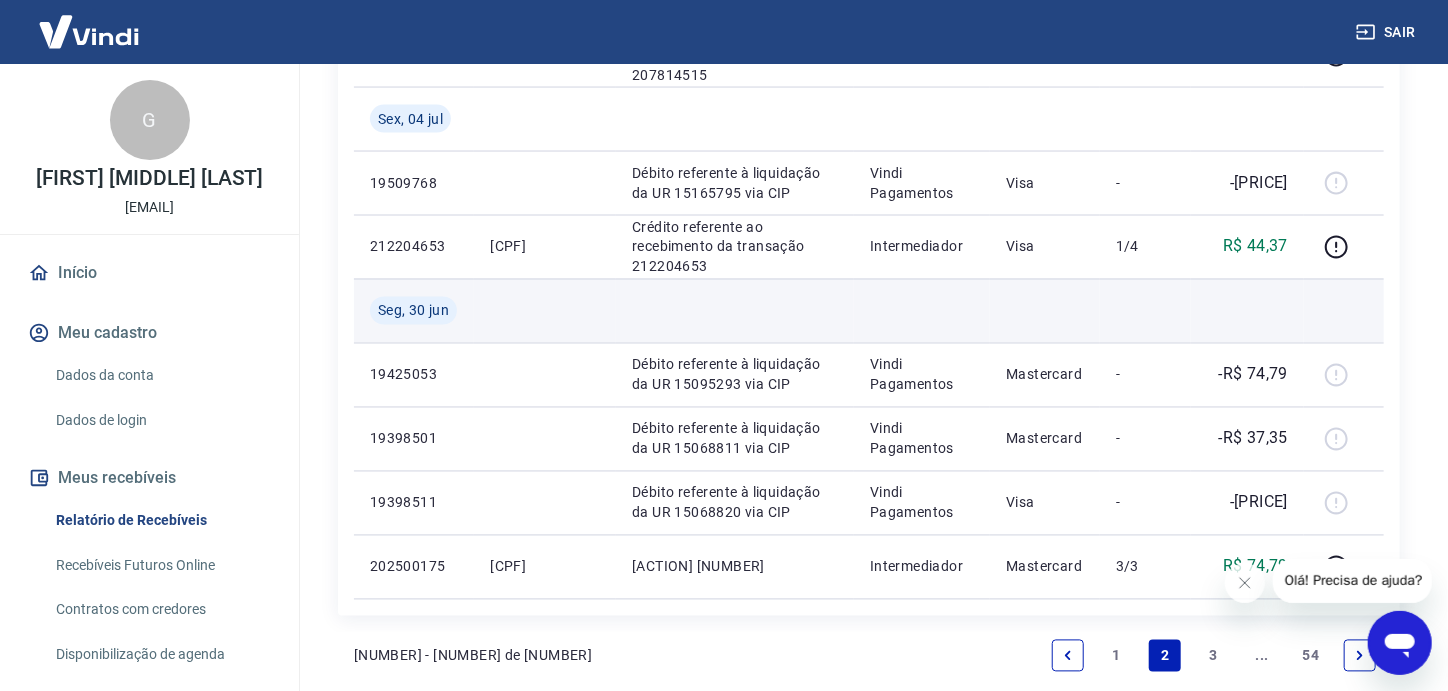 scroll, scrollTop: 1699, scrollLeft: 0, axis: vertical 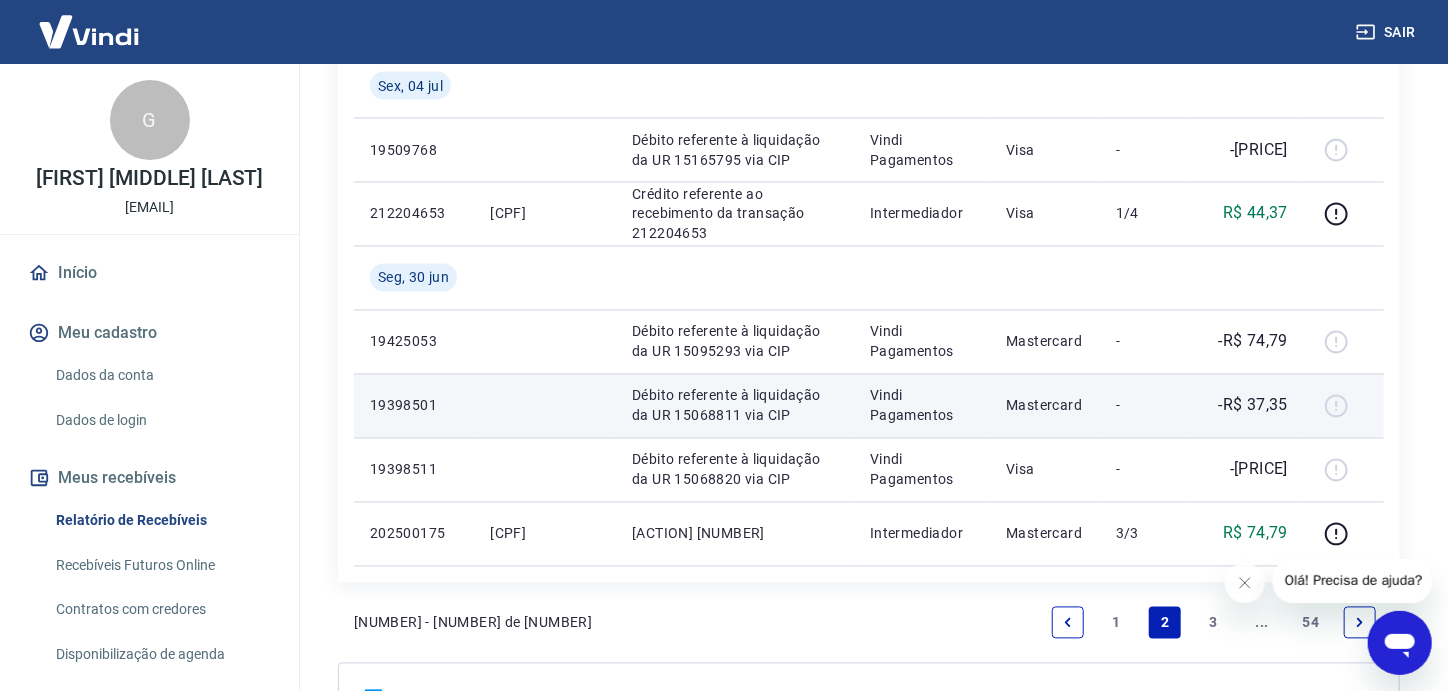 click on "Débito referente à liquidação da UR 15068811 via CIP" at bounding box center [735, 406] 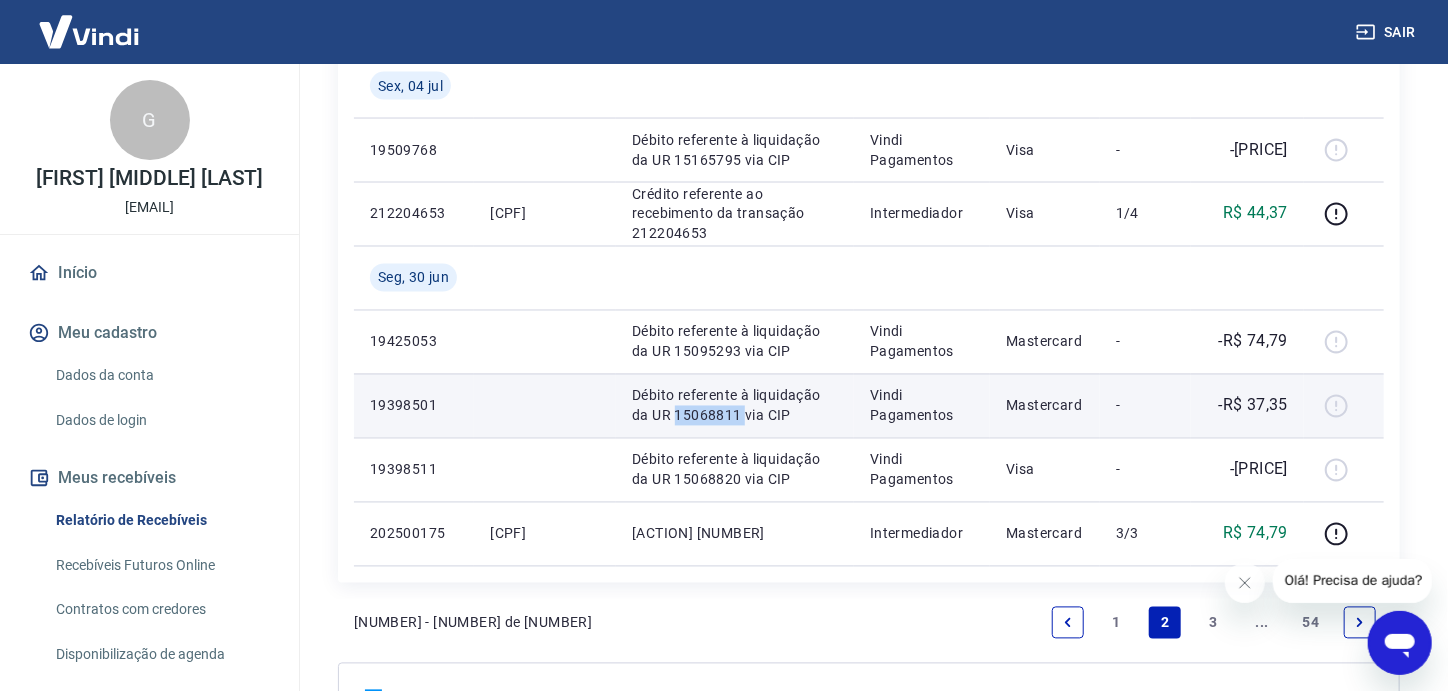click on "Débito referente à liquidação da UR 15068811 via CIP" at bounding box center [735, 406] 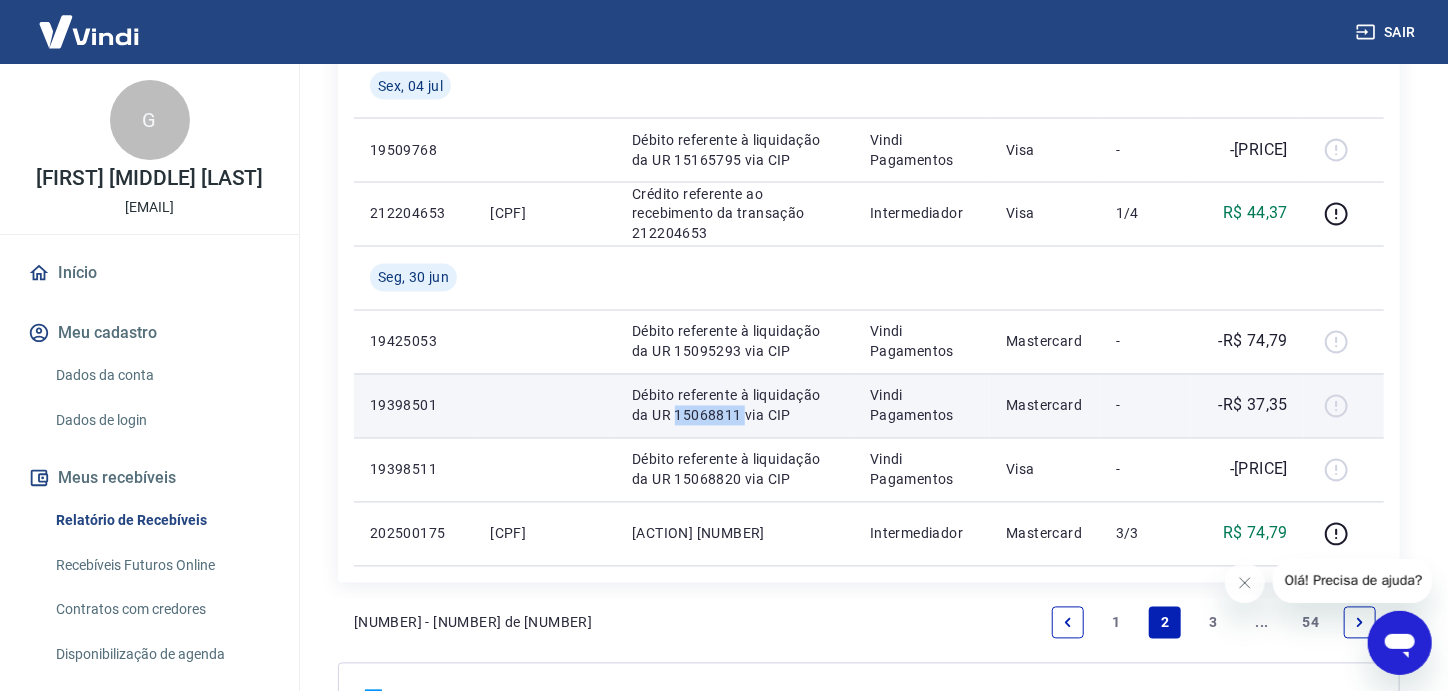 click on "Débito referente à liquidação da UR 15068811 via CIP" at bounding box center (735, 406) 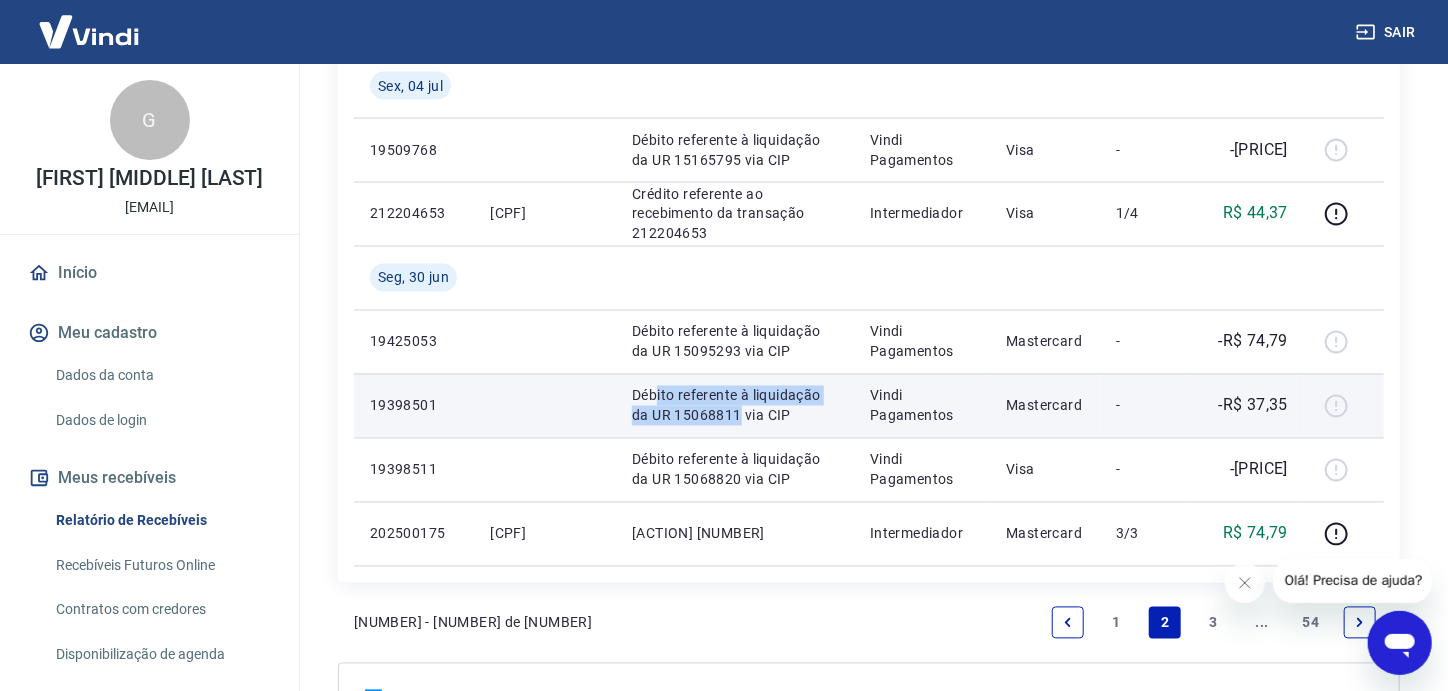 drag, startPoint x: 701, startPoint y: 409, endPoint x: 638, endPoint y: 405, distance: 63.126858 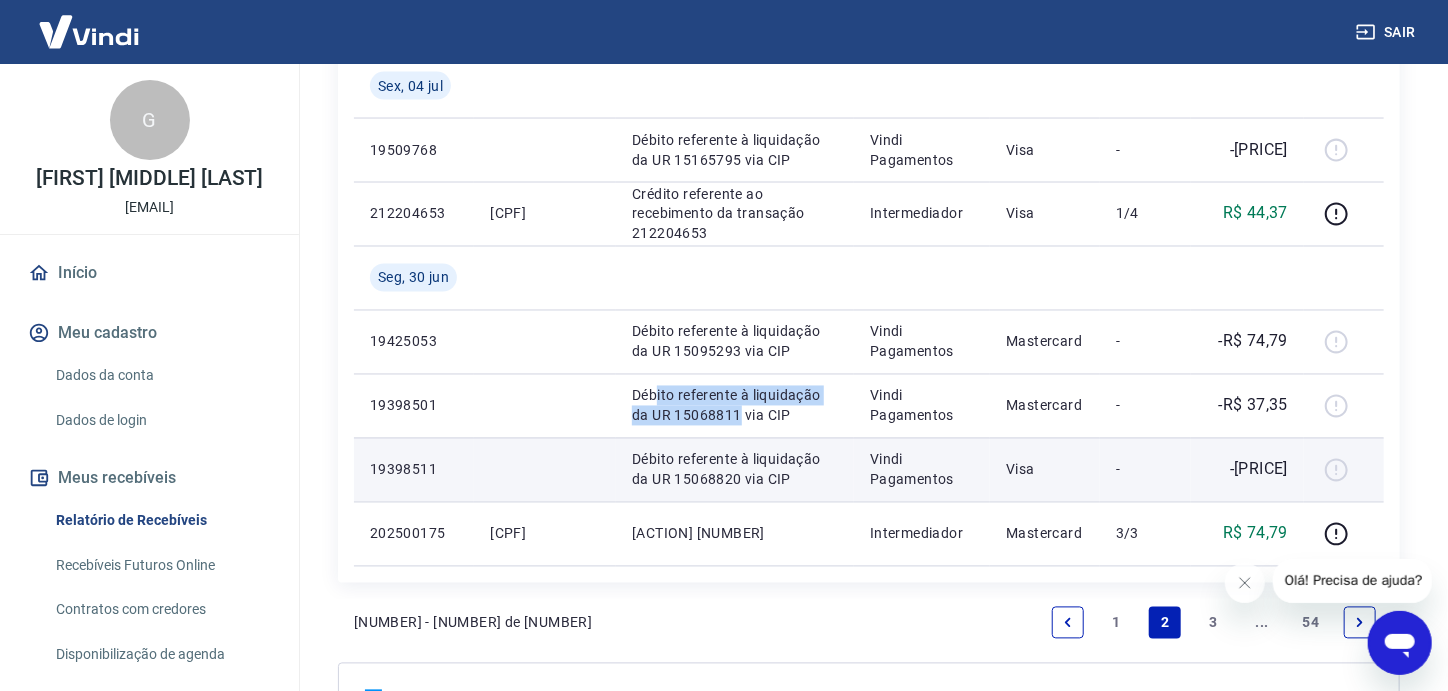 copy on "ito referente à liquidação da UR 15068811" 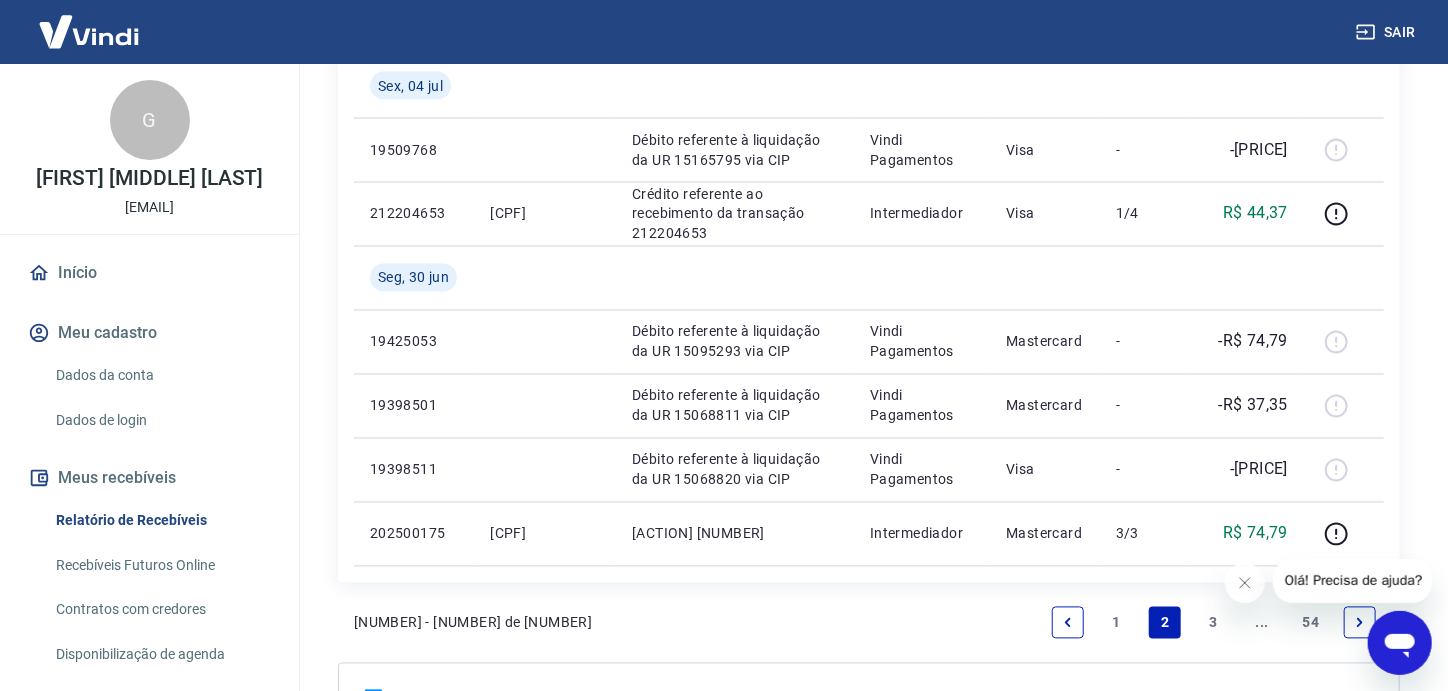 click on "3" at bounding box center [1214, 623] 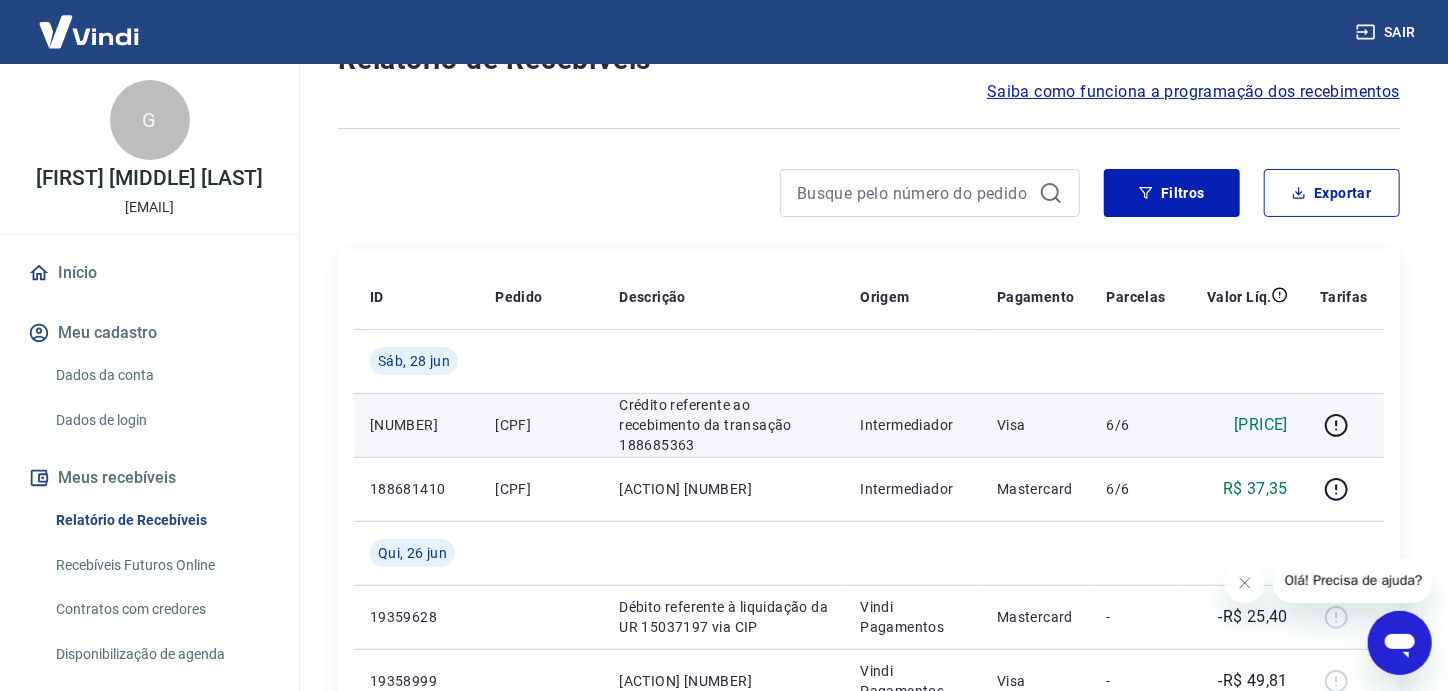 scroll, scrollTop: 200, scrollLeft: 0, axis: vertical 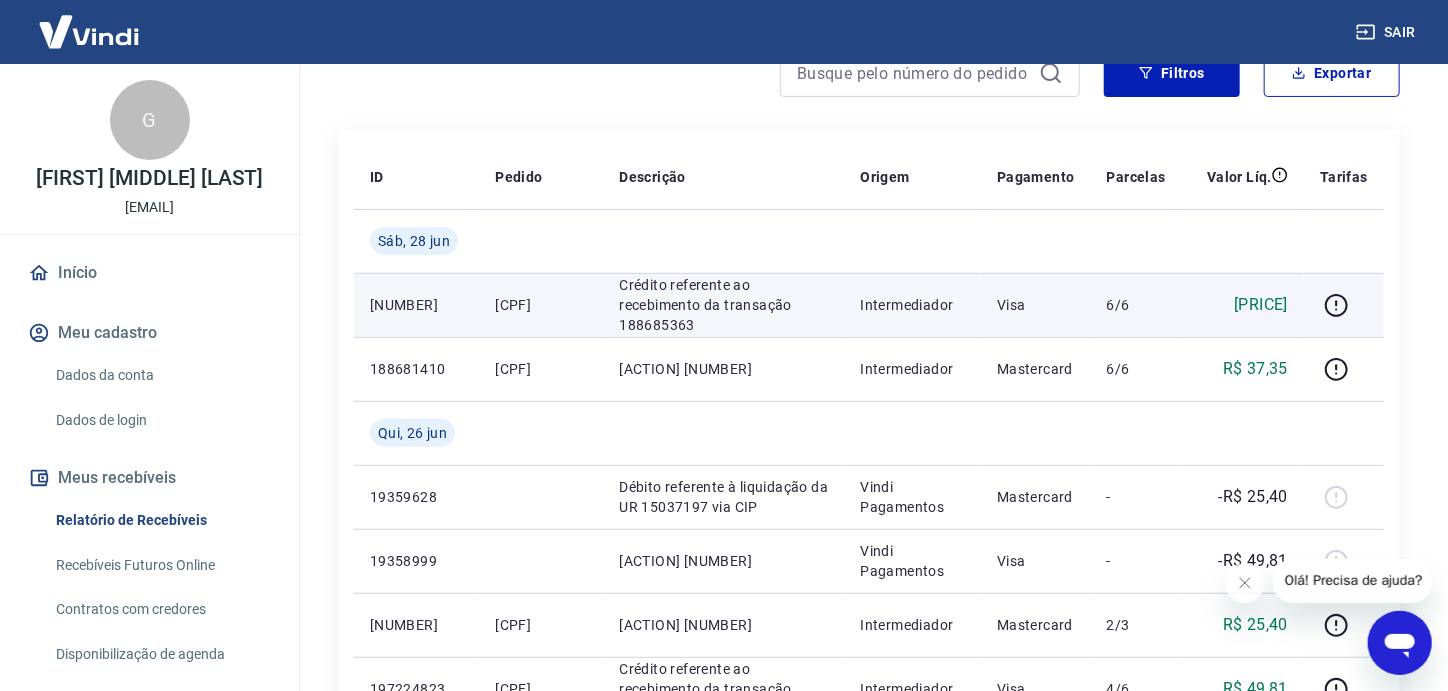 click on "872065922-0" at bounding box center (541, 305) 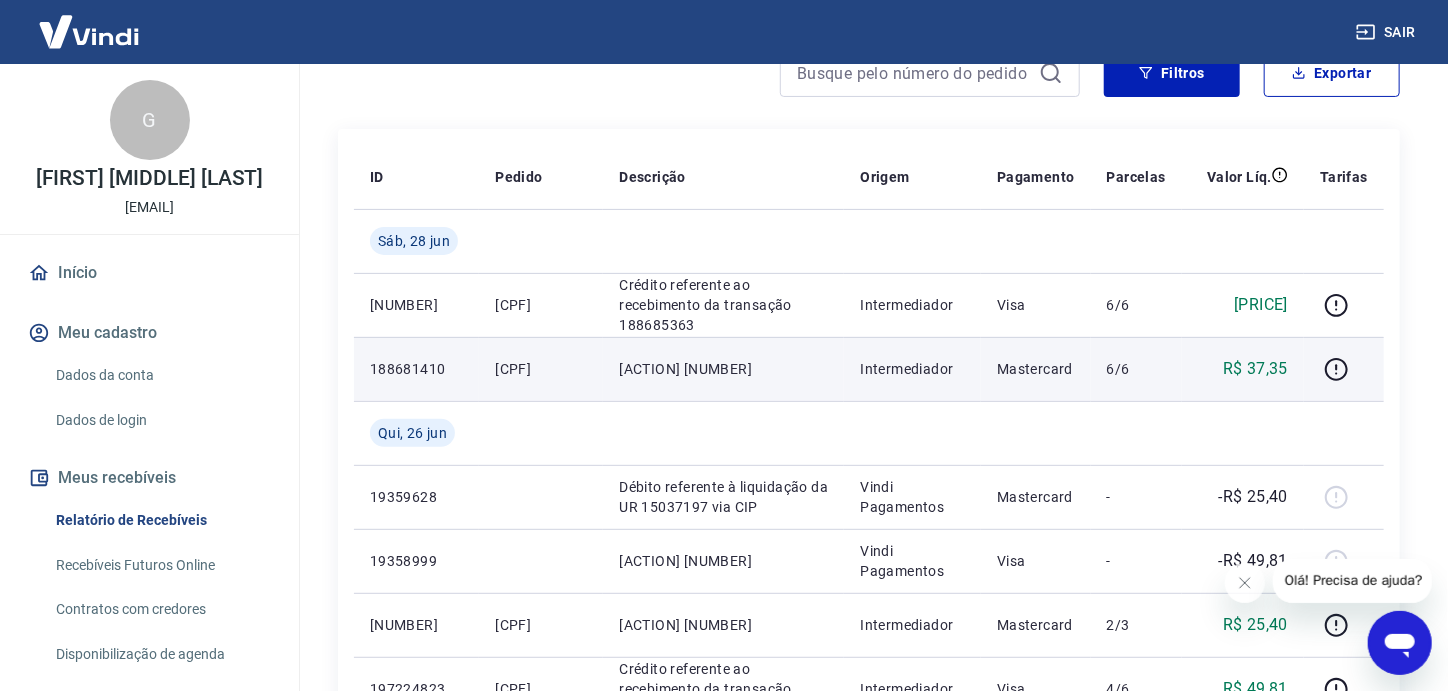 copy on "872065922" 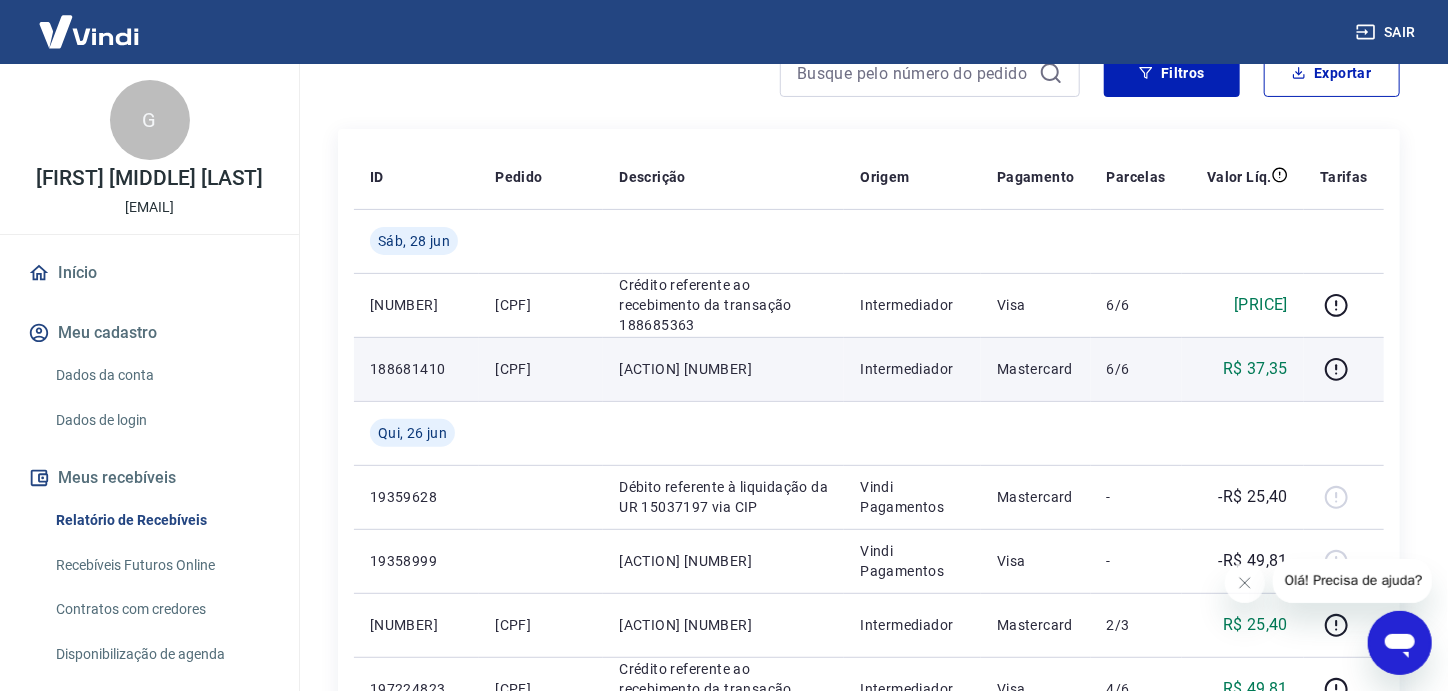 click on "3300429289-0" at bounding box center (541, 369) 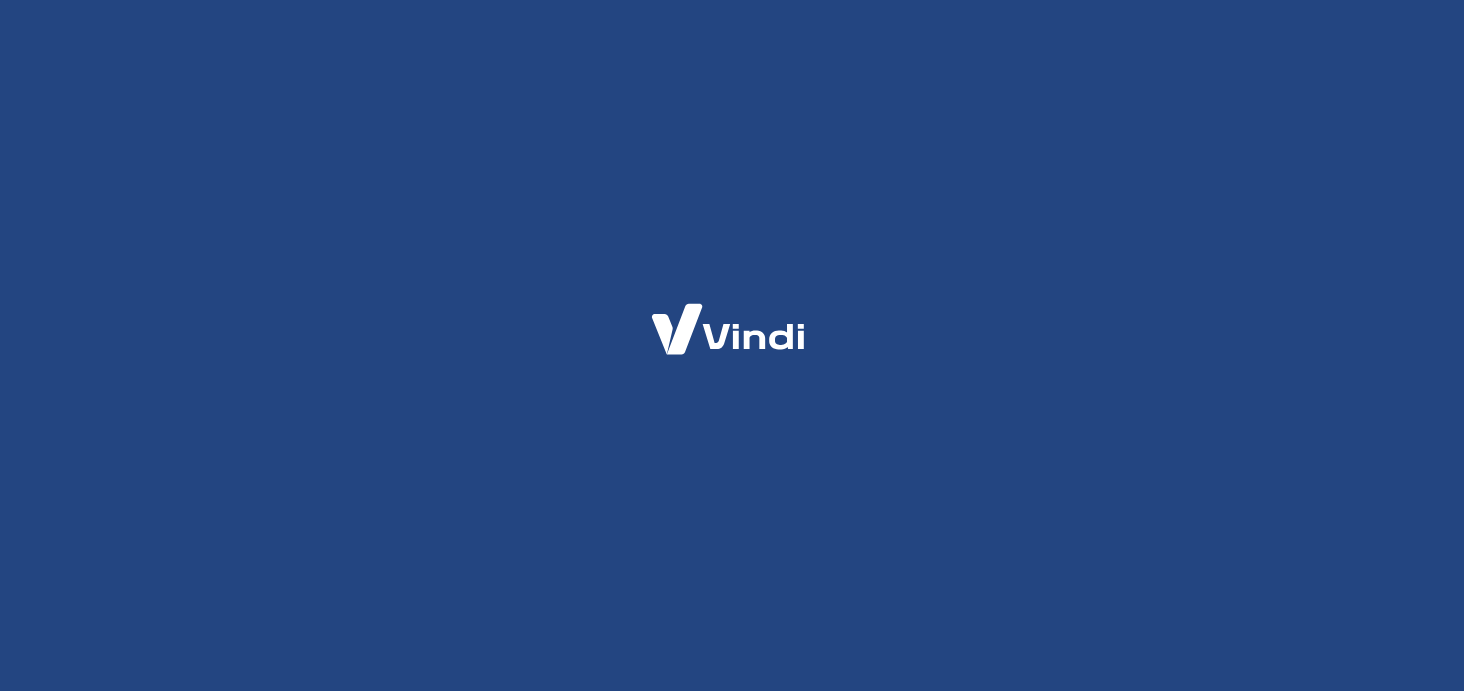 scroll, scrollTop: 0, scrollLeft: 0, axis: both 